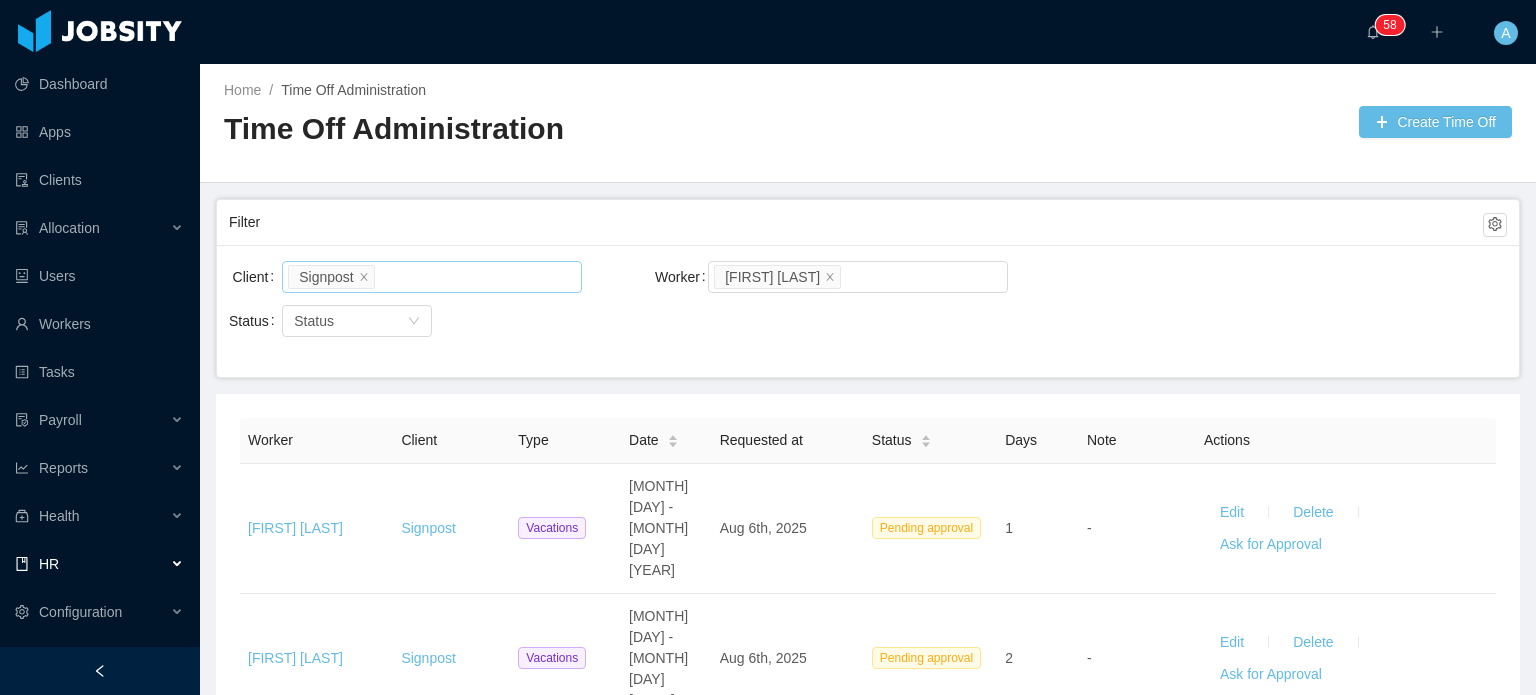 scroll, scrollTop: 0, scrollLeft: 0, axis: both 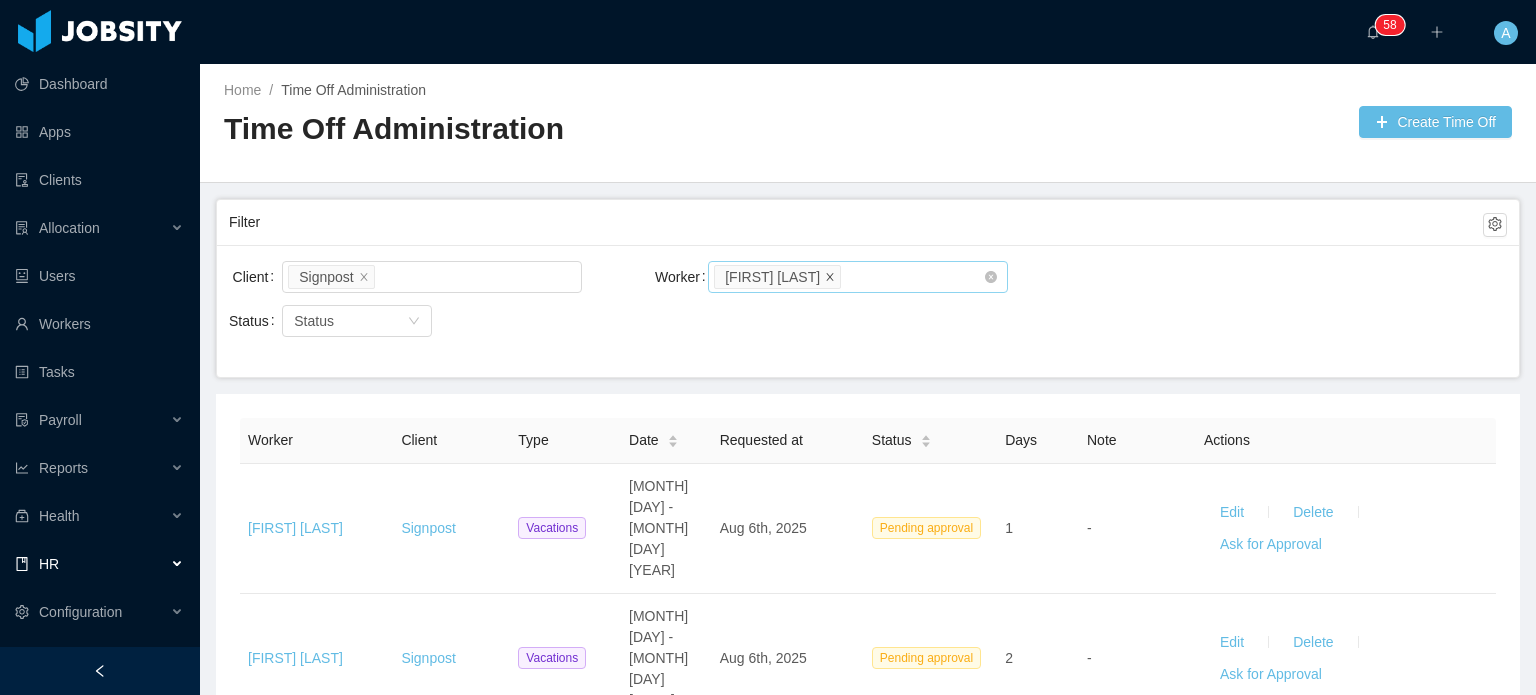 click 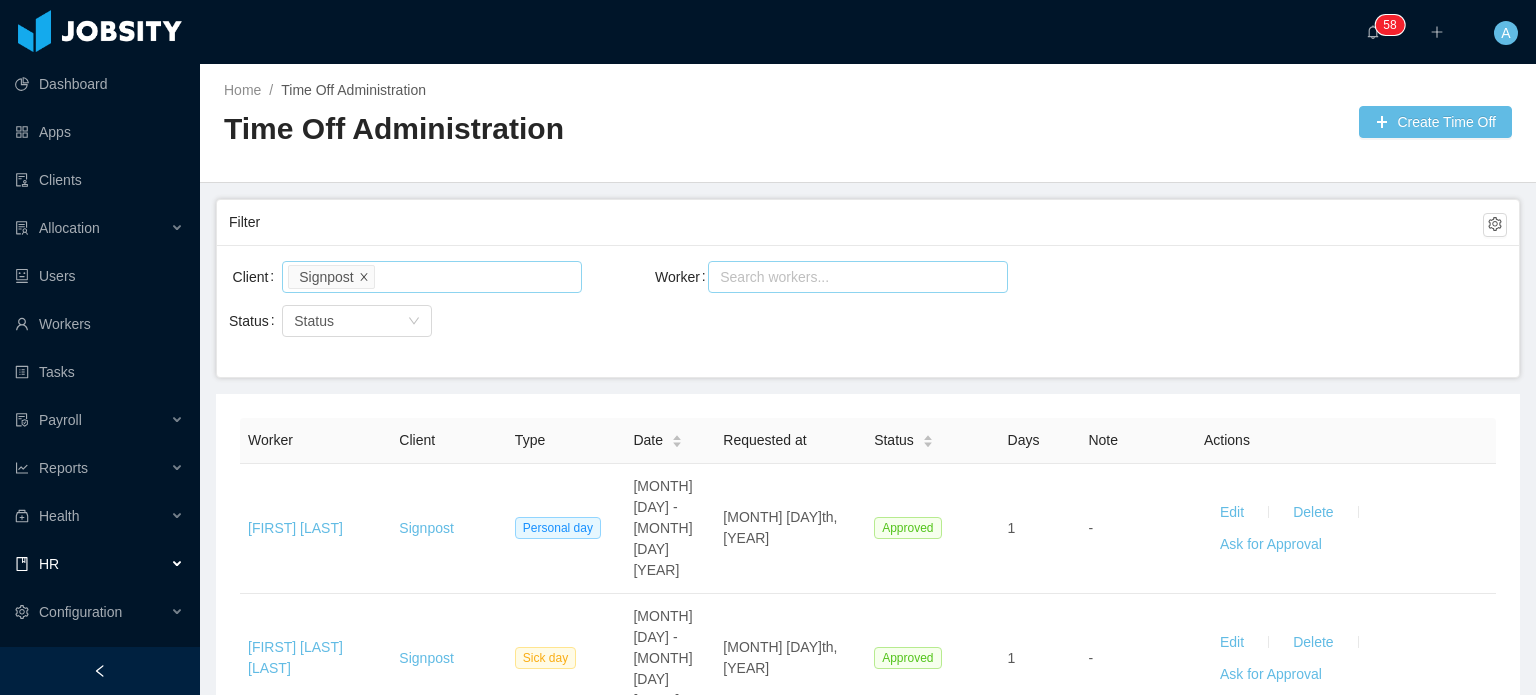 click 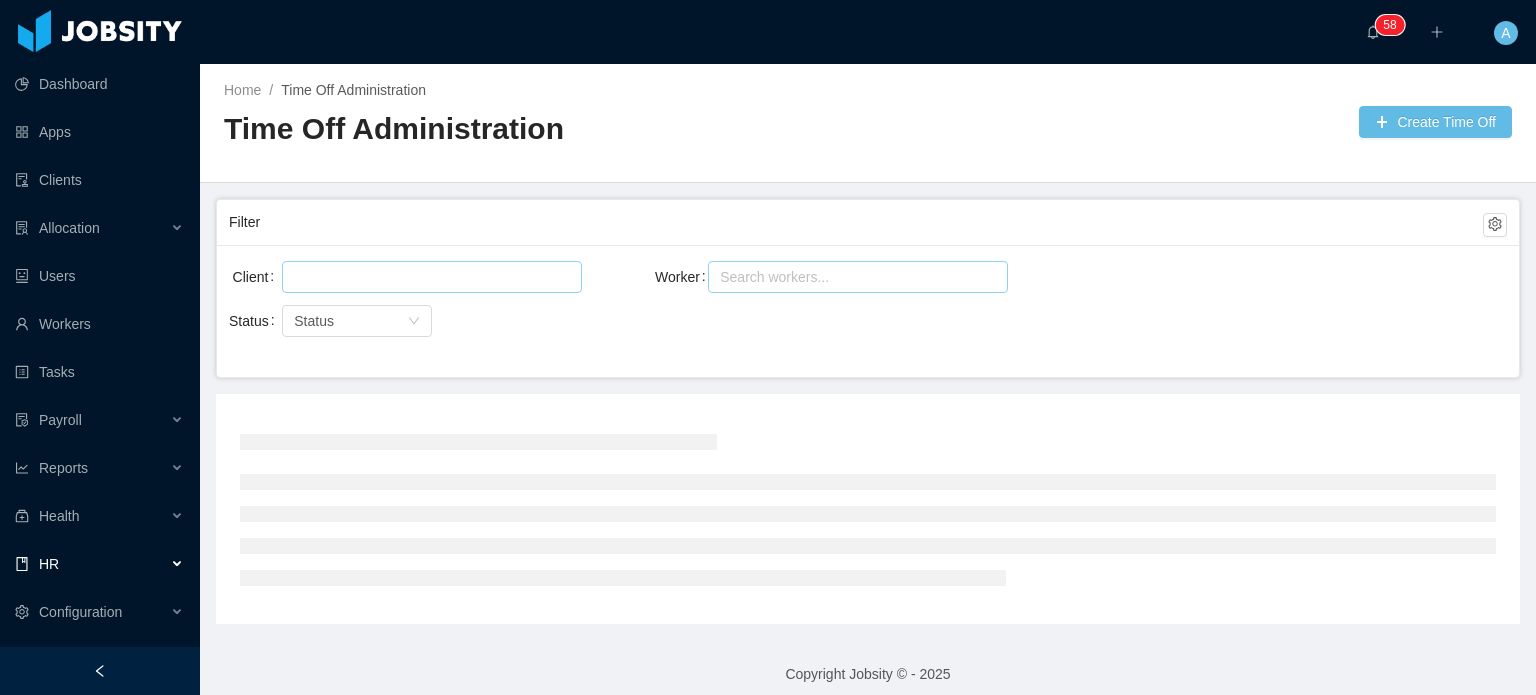 click at bounding box center (429, 277) 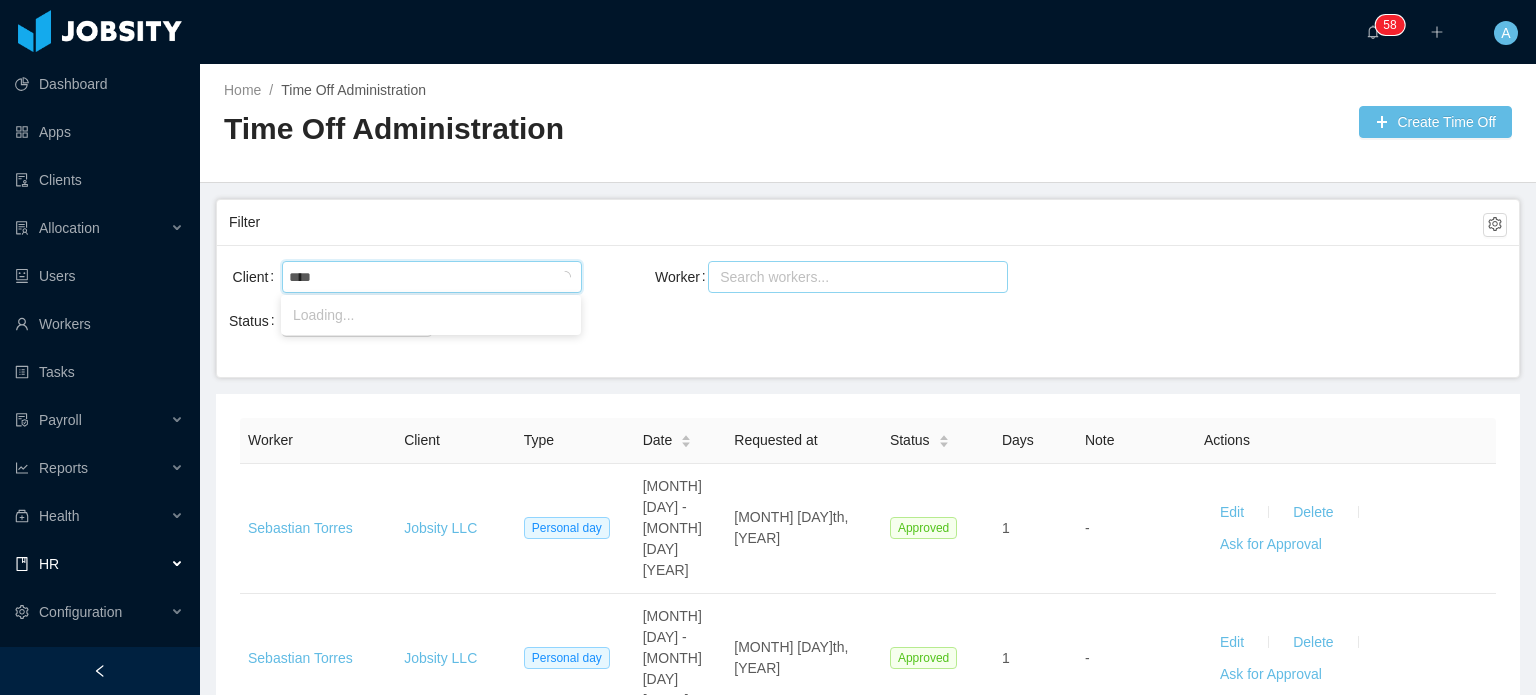 type on "*****" 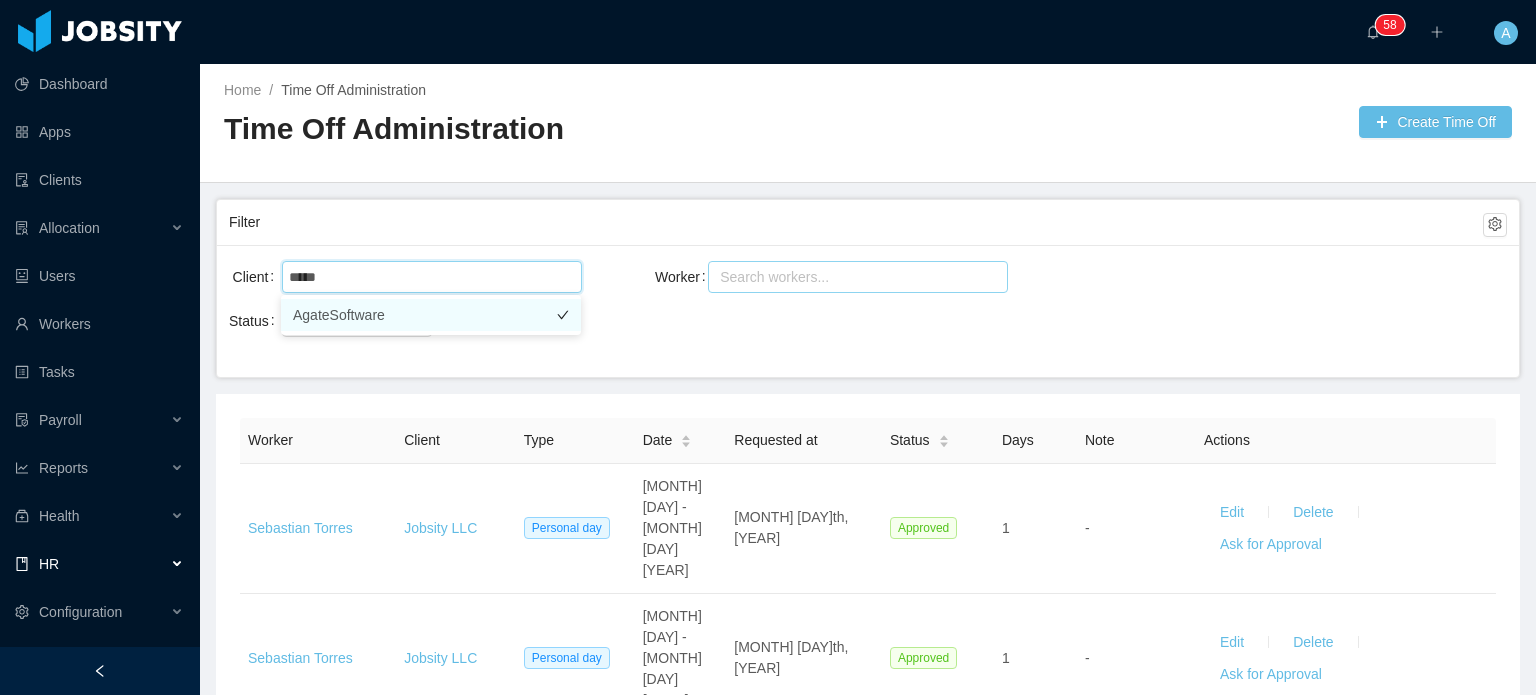 click on "AgateSoftware" at bounding box center (431, 315) 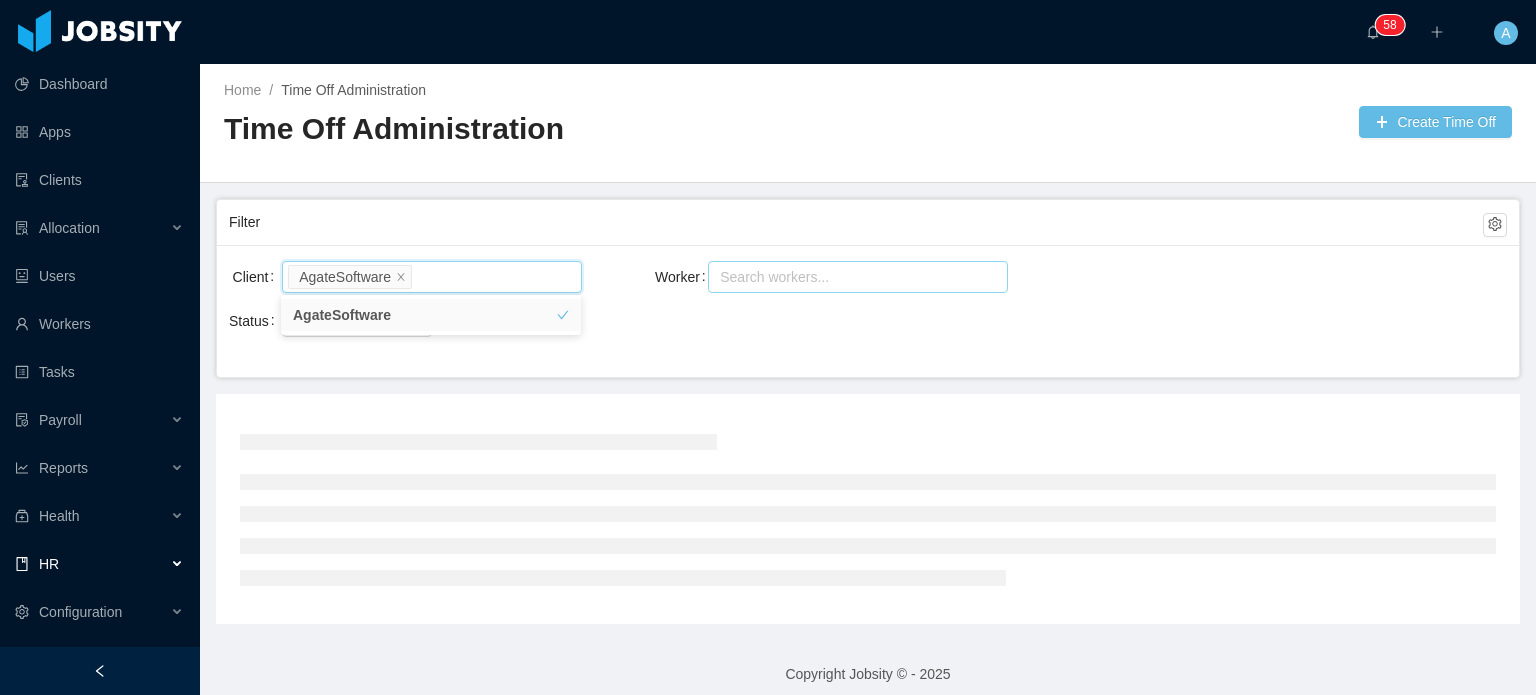 click on "Search workers..." at bounding box center (849, 277) 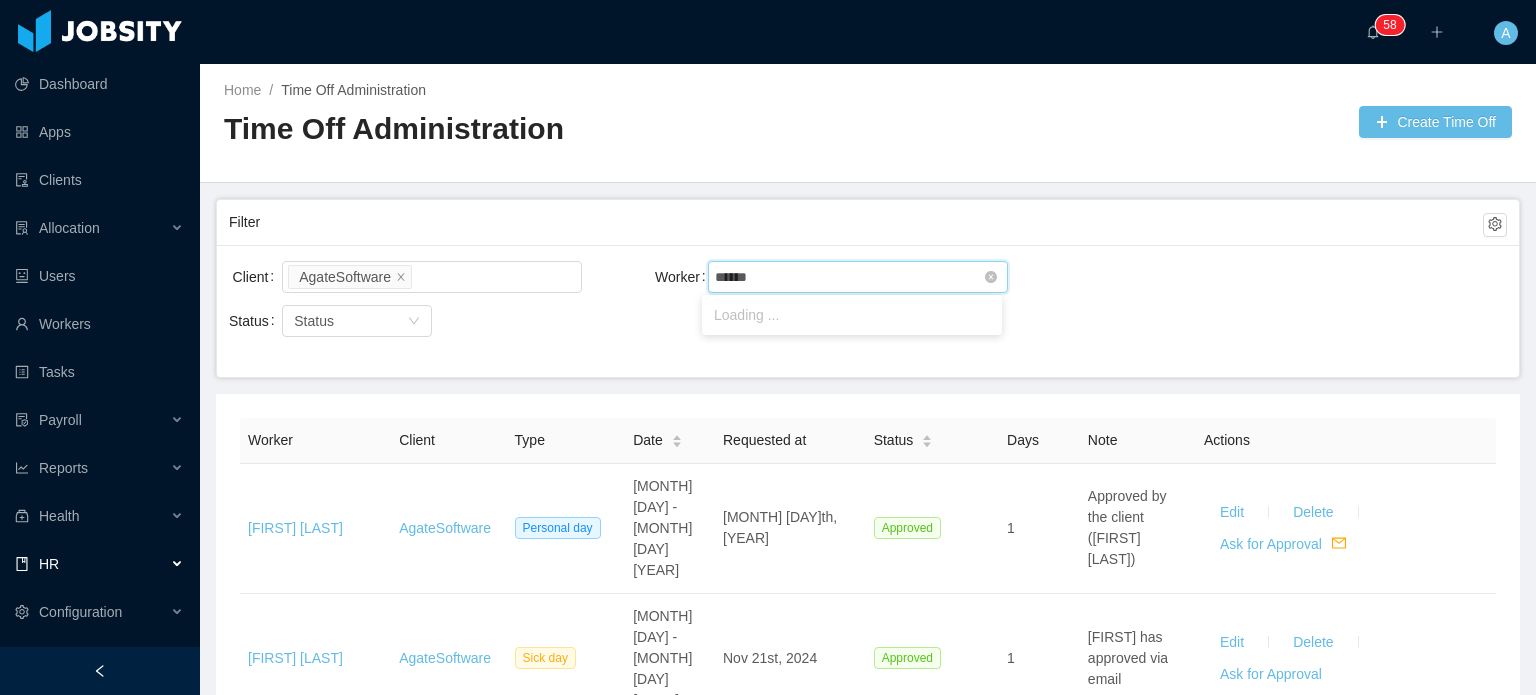 type on "*******" 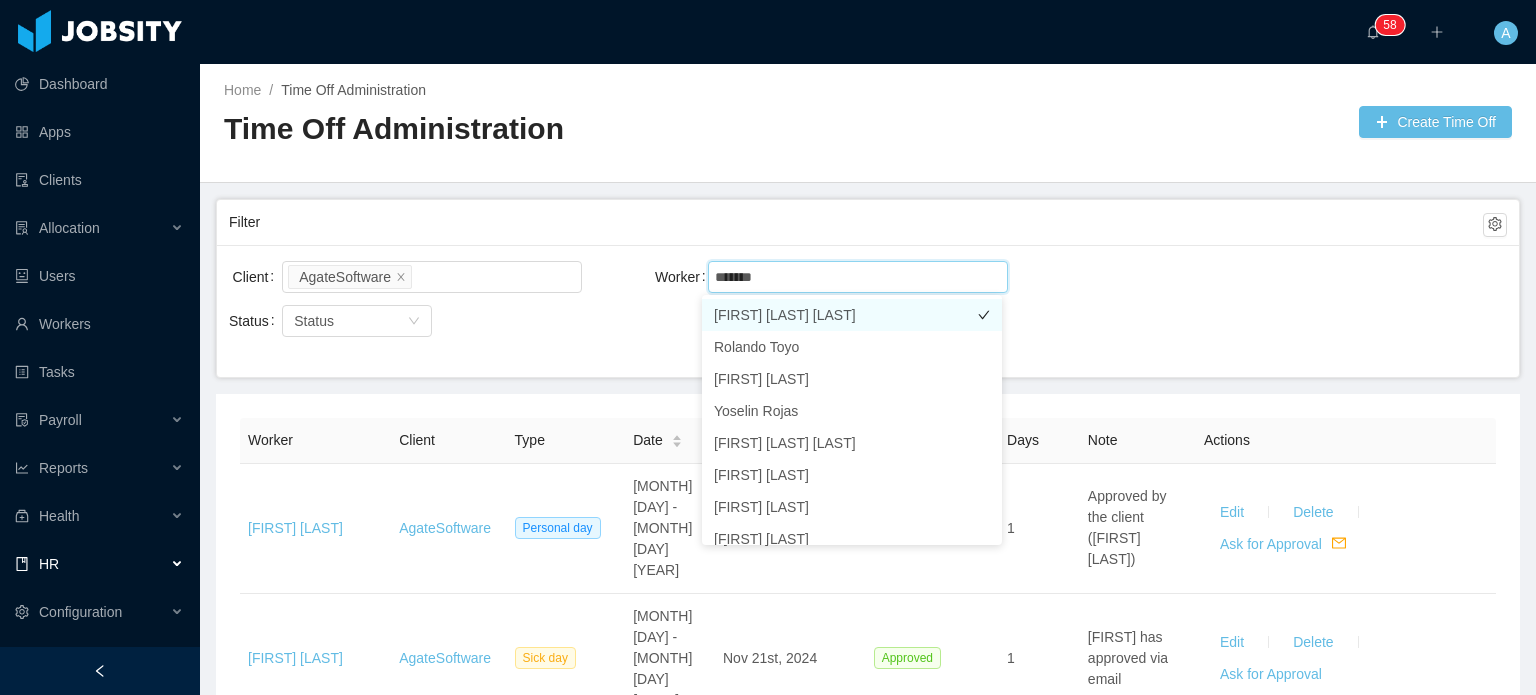 click on "Rolando Puerta Roman" at bounding box center [852, 315] 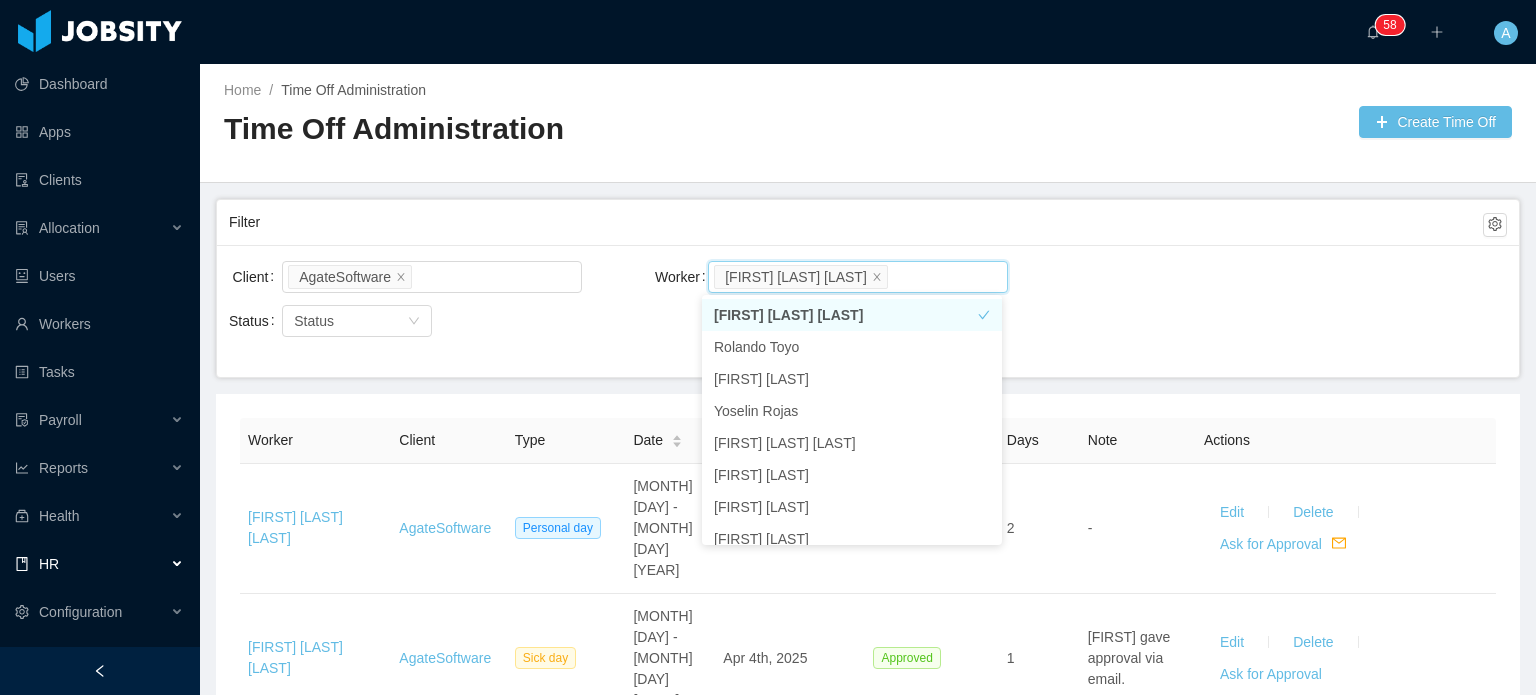 click on "Client AgateSoftware   Worker Search workers... Rolando Puerta Roman   Status  Status" at bounding box center (868, 311) 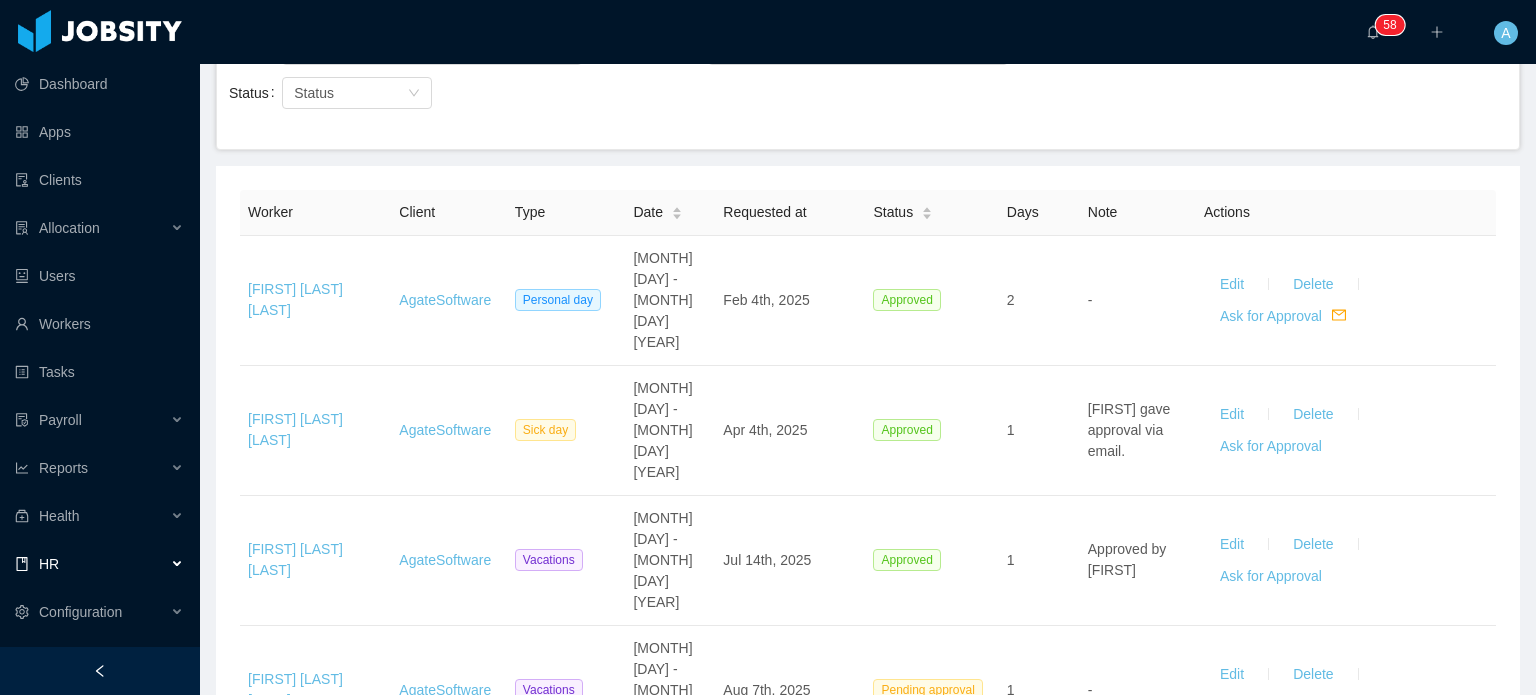 scroll, scrollTop: 228, scrollLeft: 0, axis: vertical 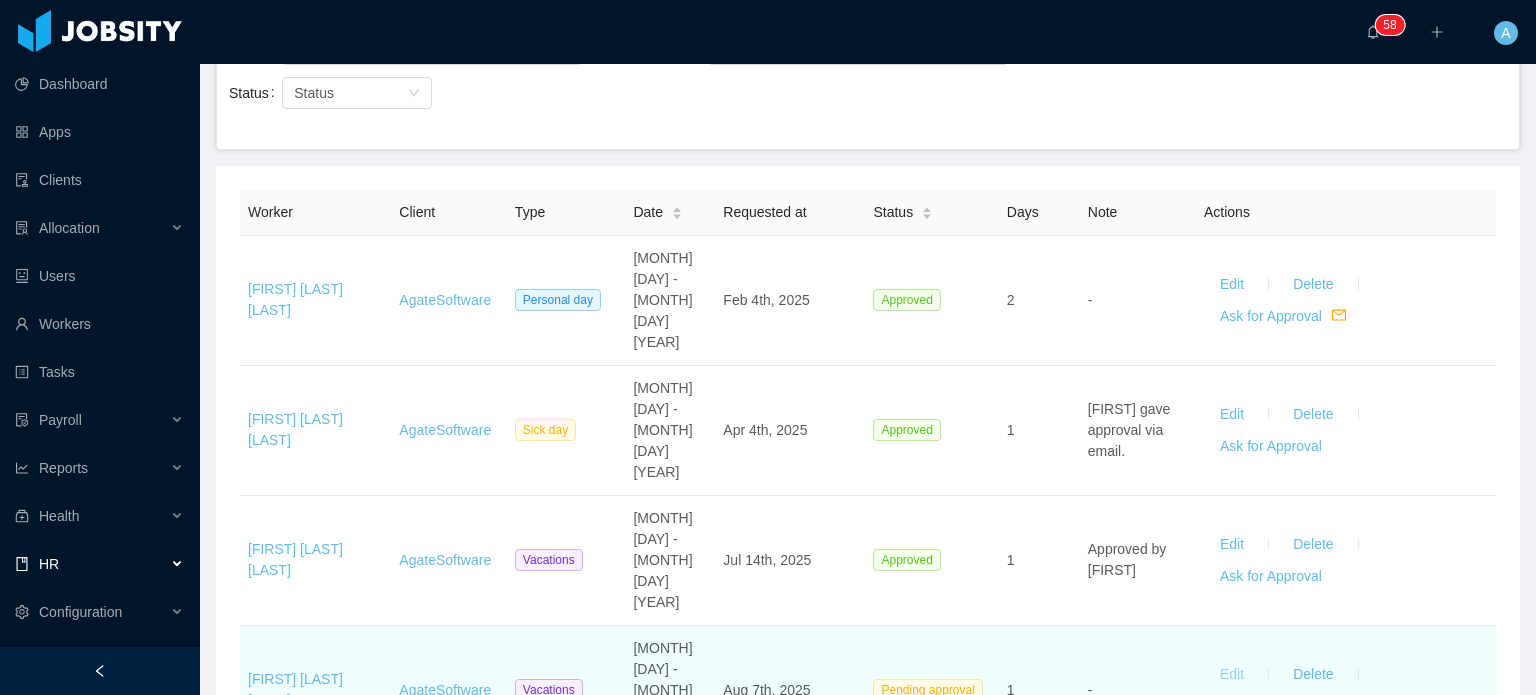 click on "Edit" at bounding box center [1232, 674] 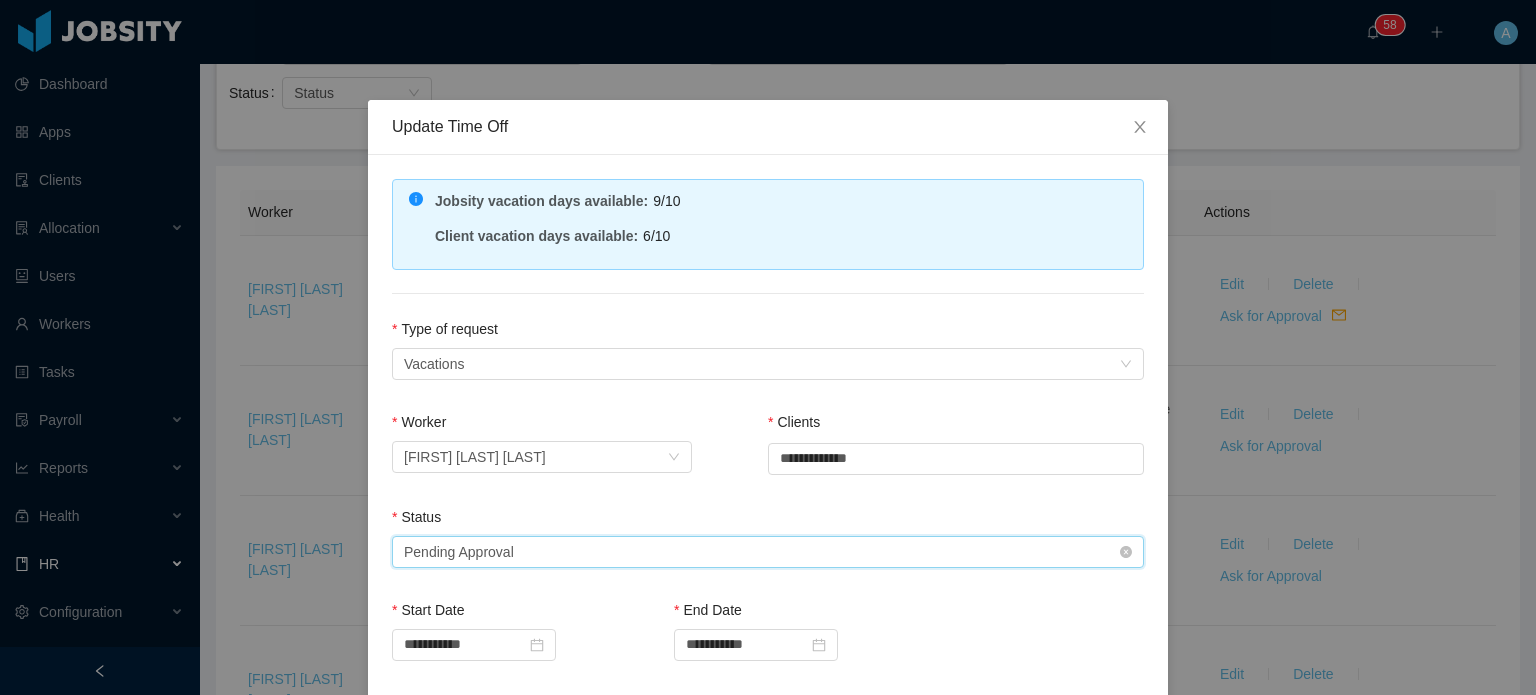click on "Select status Pending Approval" at bounding box center (761, 552) 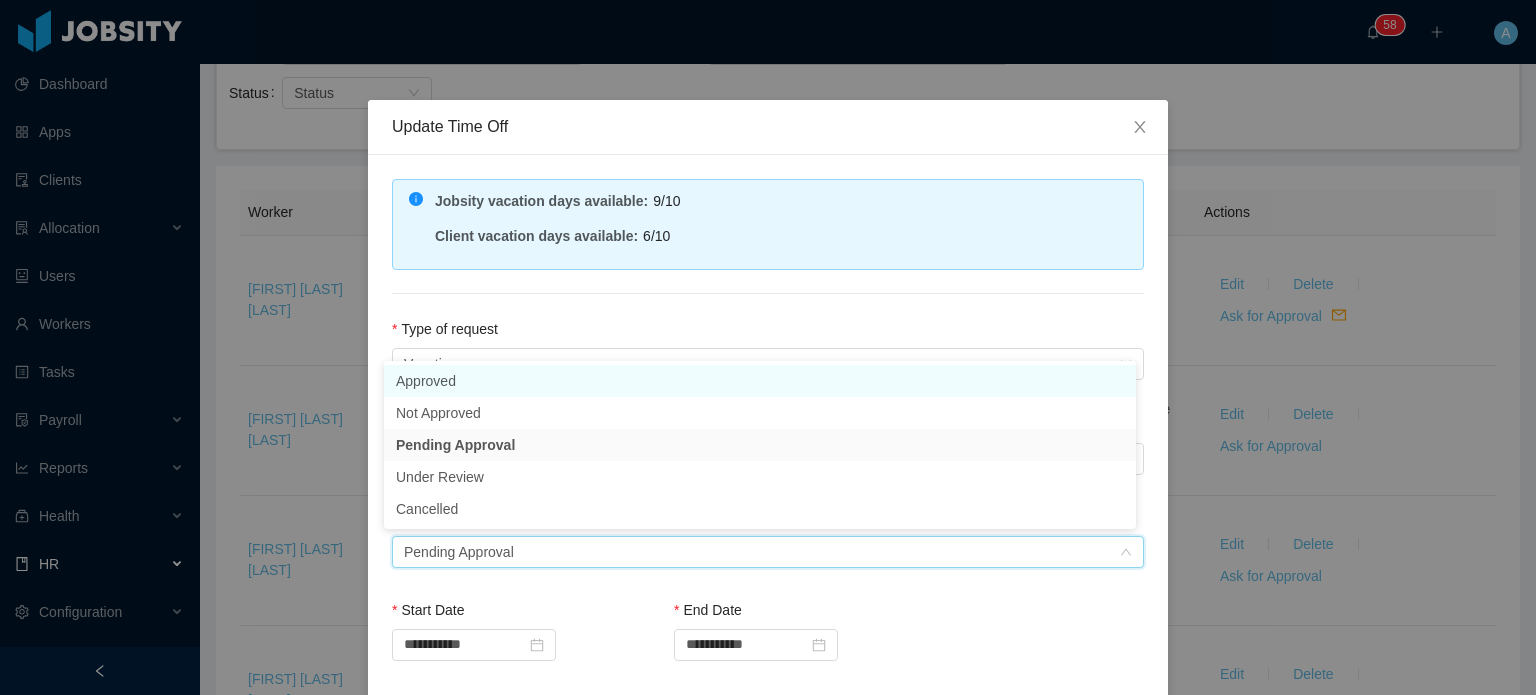 click on "Approved" at bounding box center (760, 381) 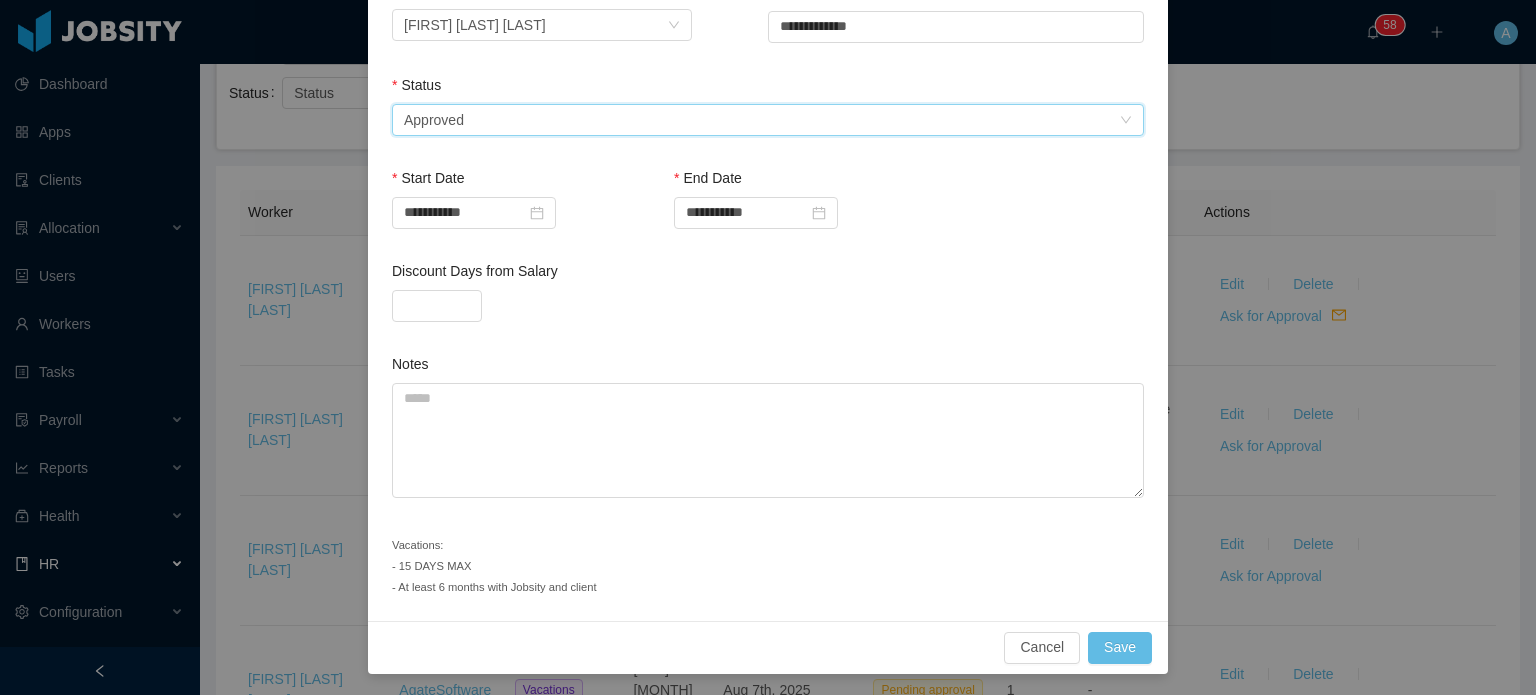 scroll, scrollTop: 430, scrollLeft: 0, axis: vertical 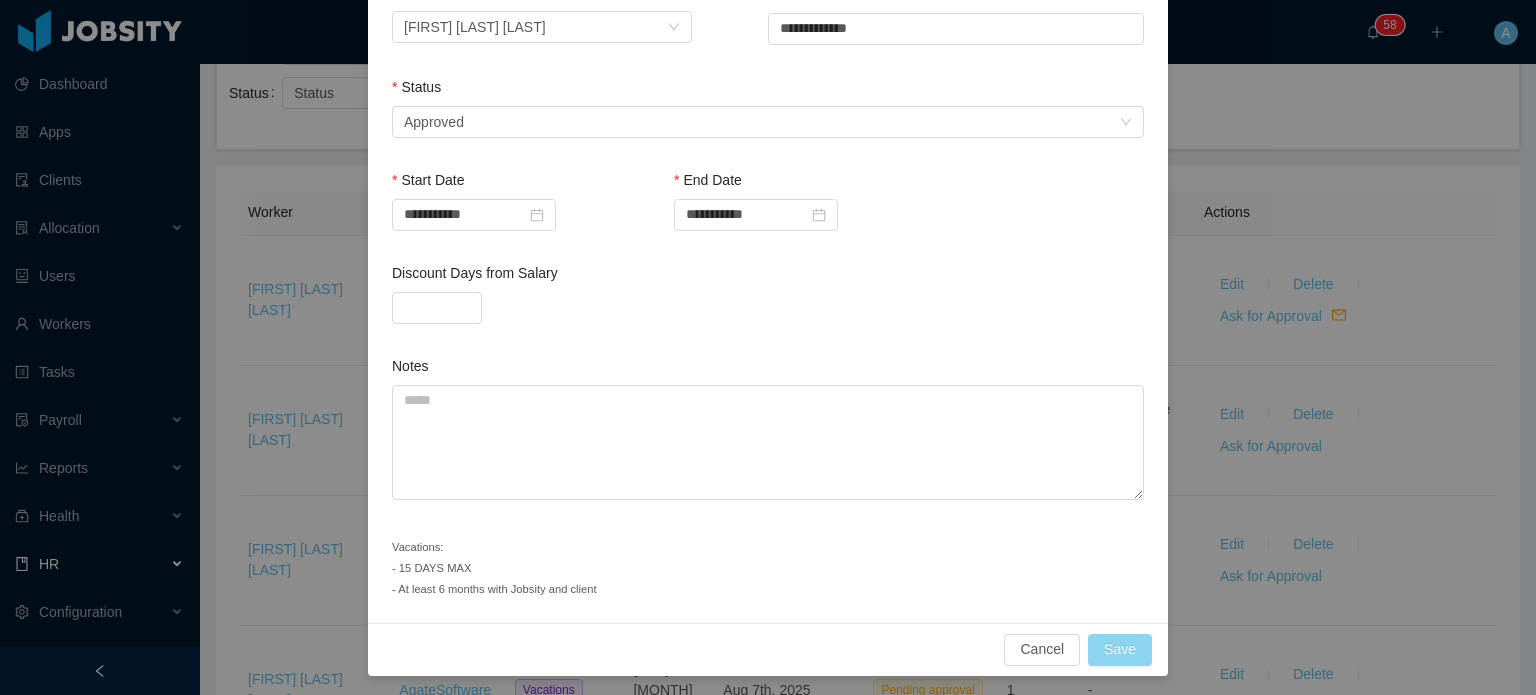 click on "Save" at bounding box center (1120, 650) 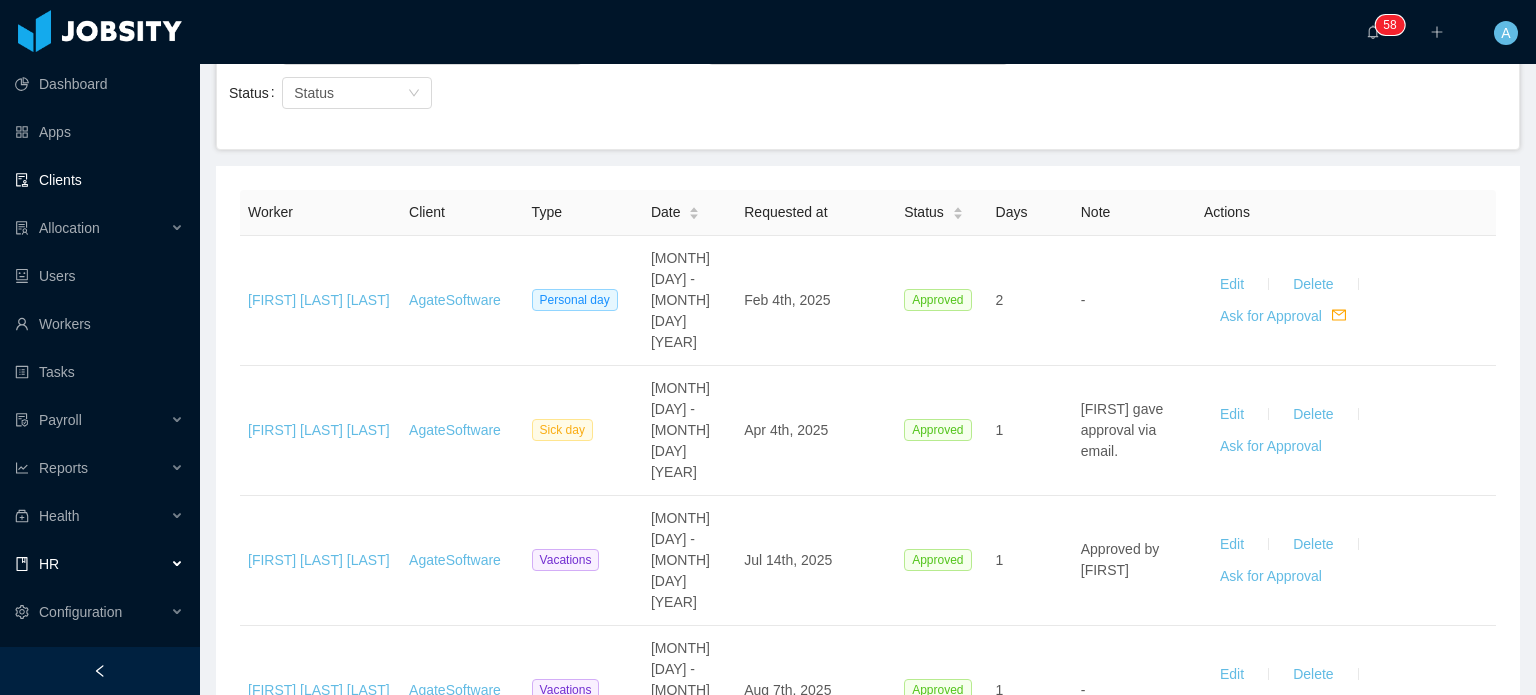 click on "Clients" at bounding box center (99, 180) 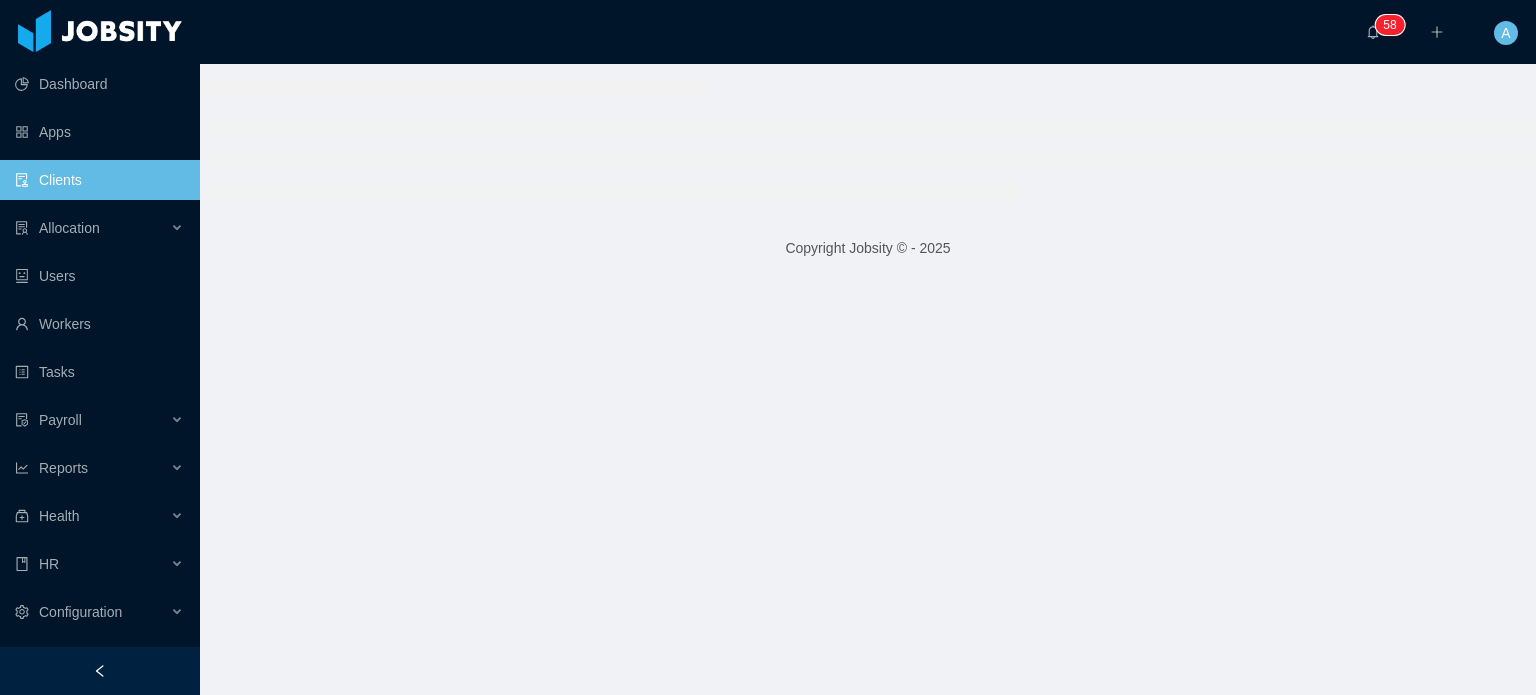 scroll, scrollTop: 0, scrollLeft: 0, axis: both 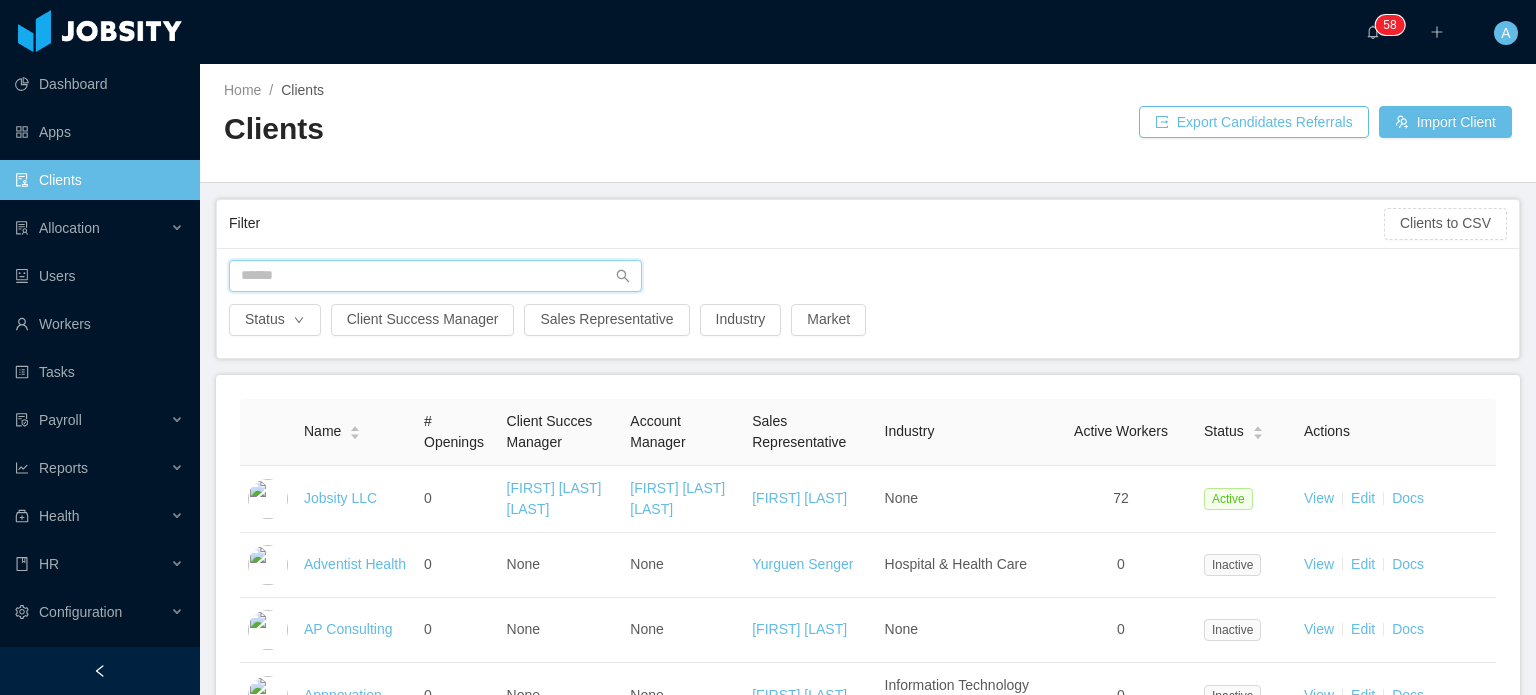 click at bounding box center [435, 276] 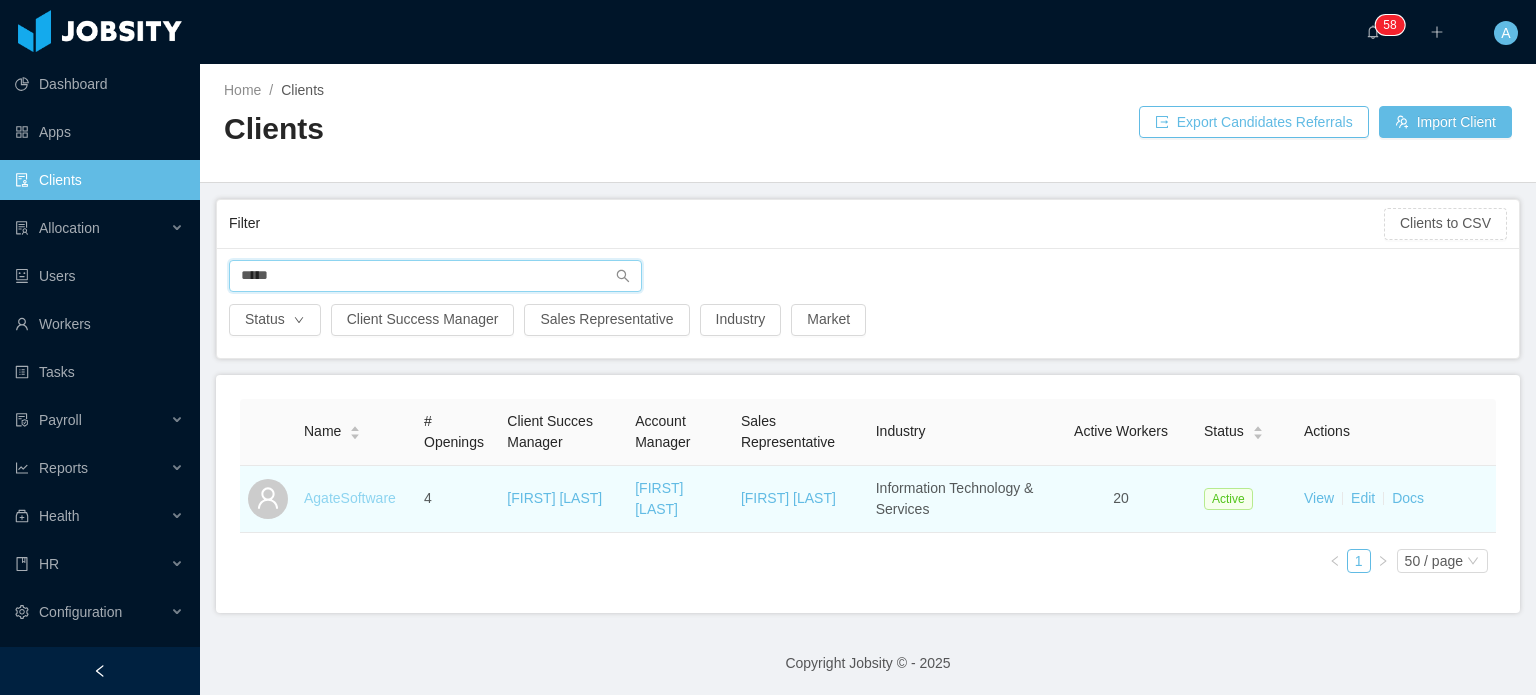 type on "*****" 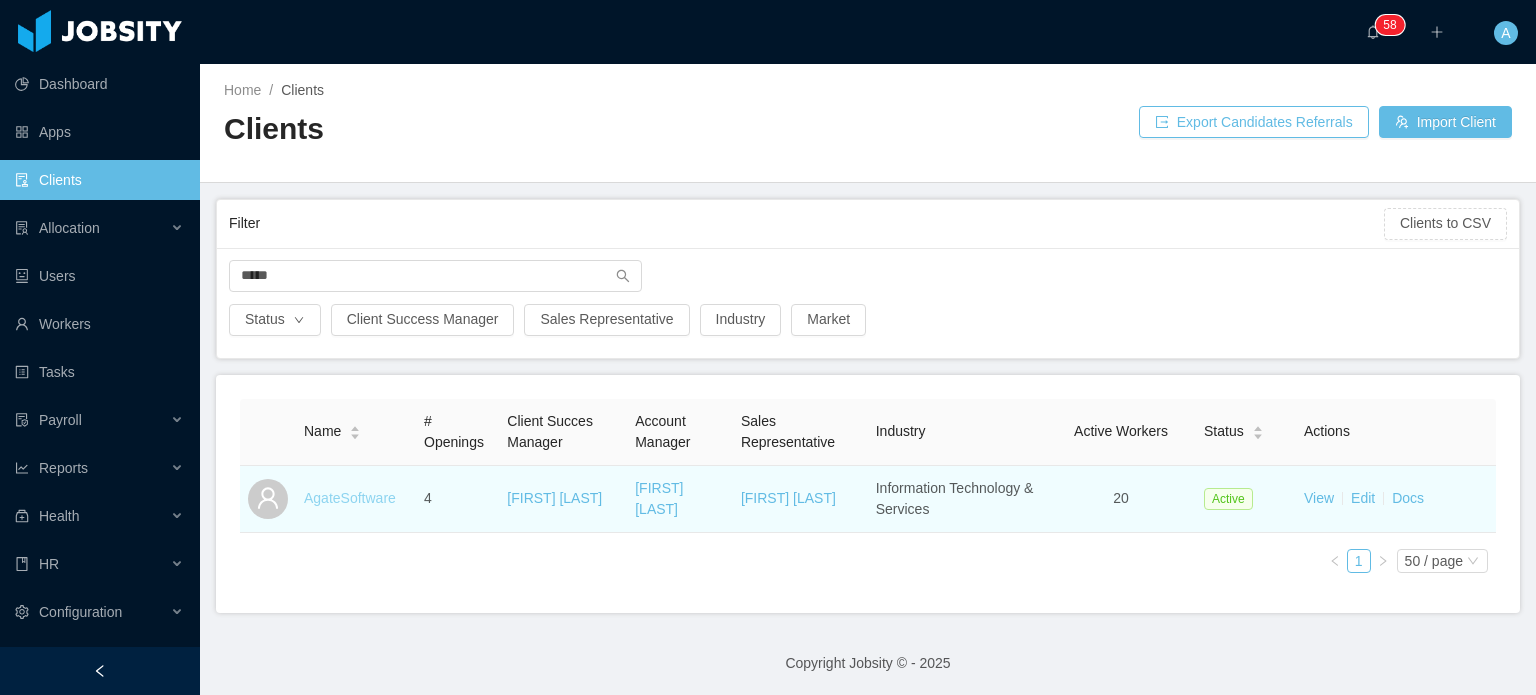 click on "AgateSoftware" at bounding box center (350, 498) 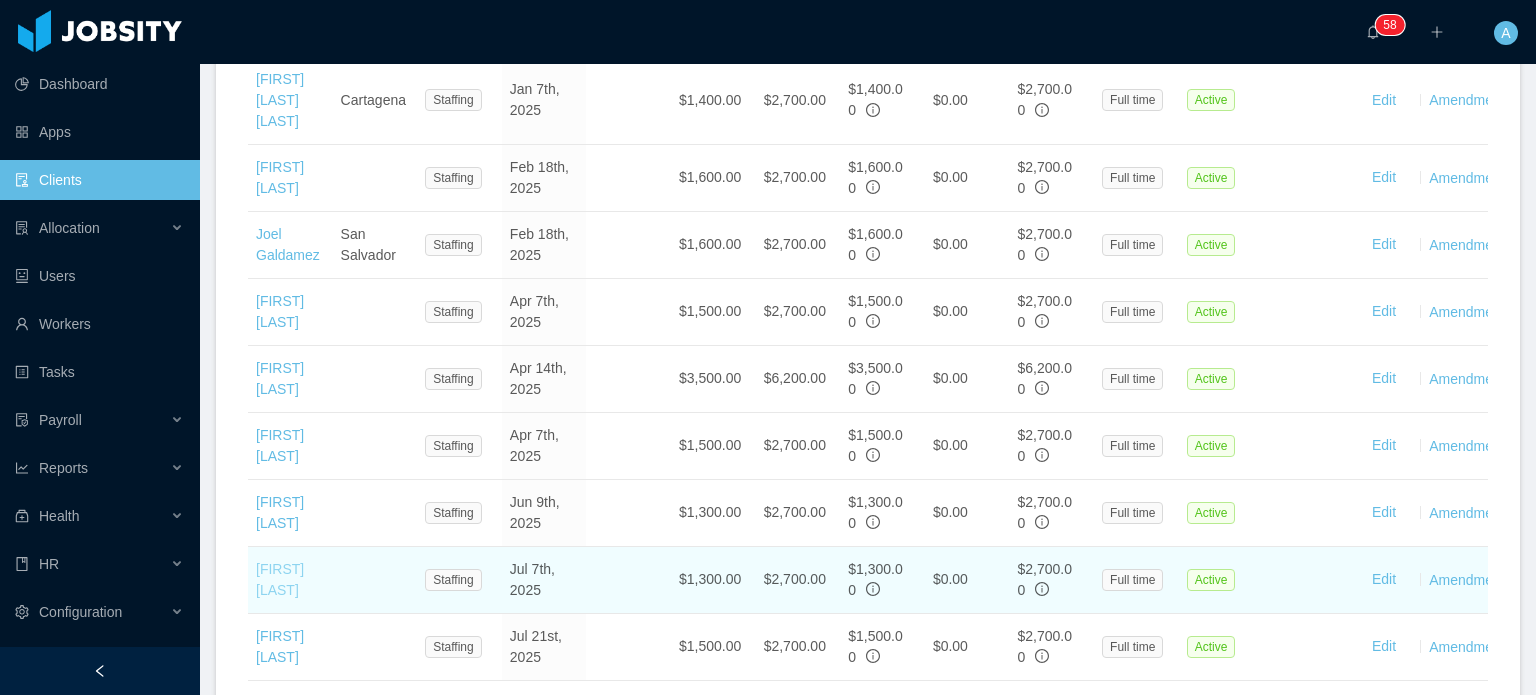 scroll, scrollTop: 1740, scrollLeft: 0, axis: vertical 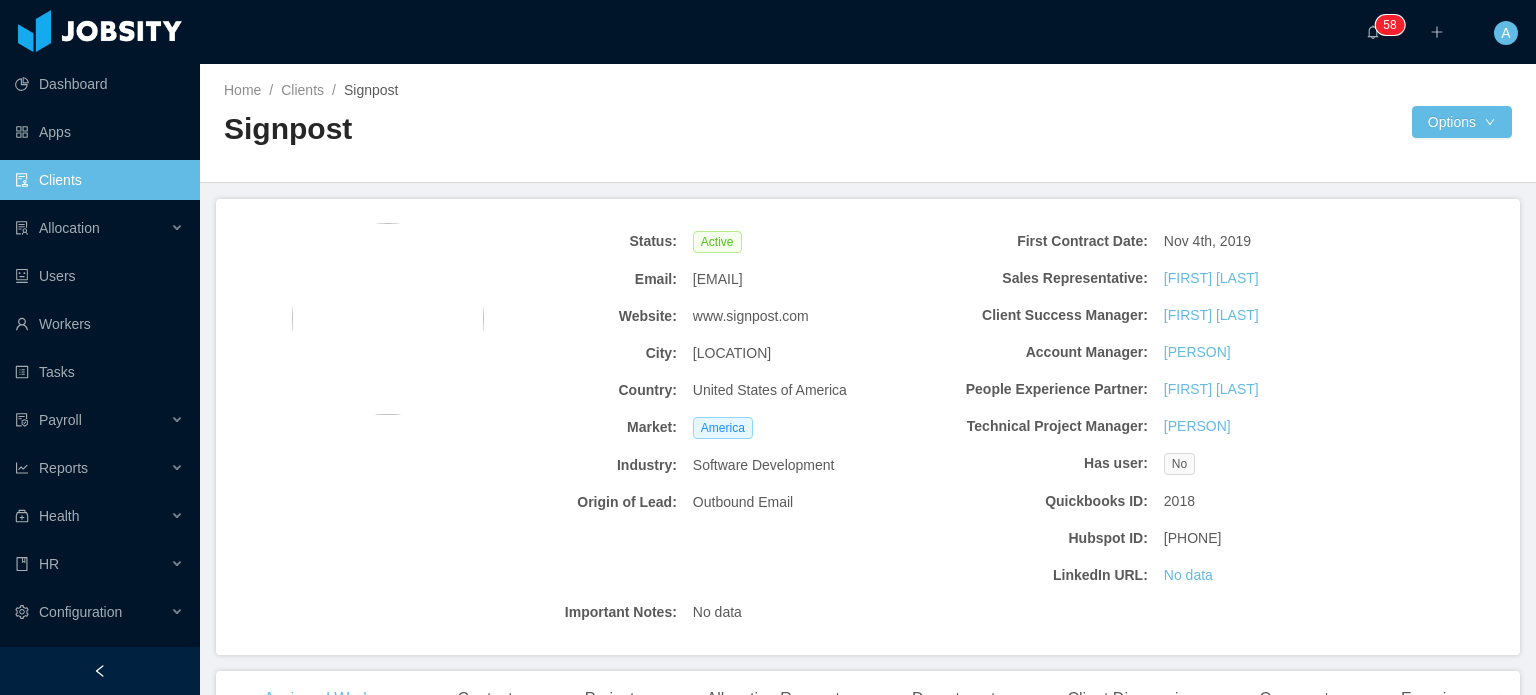 click on "Clients" at bounding box center [99, 180] 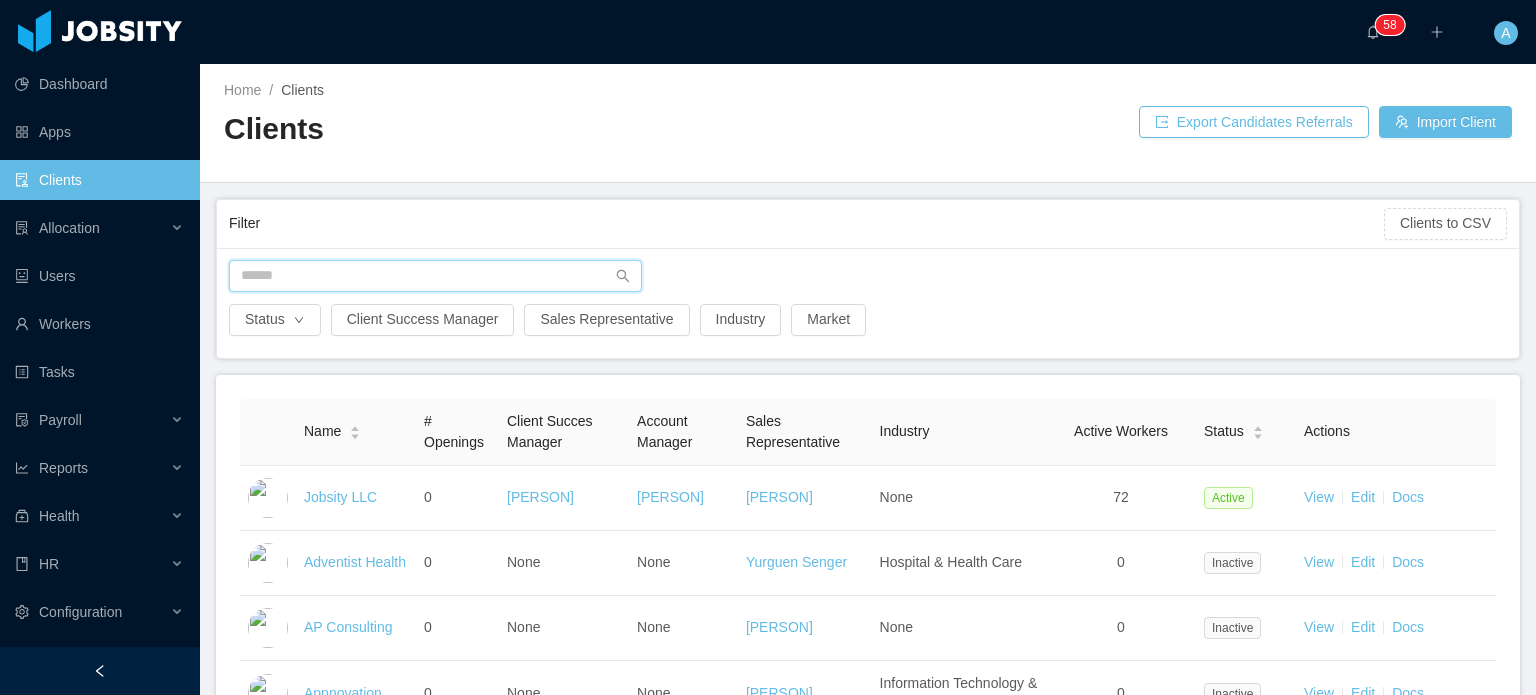 click at bounding box center (435, 276) 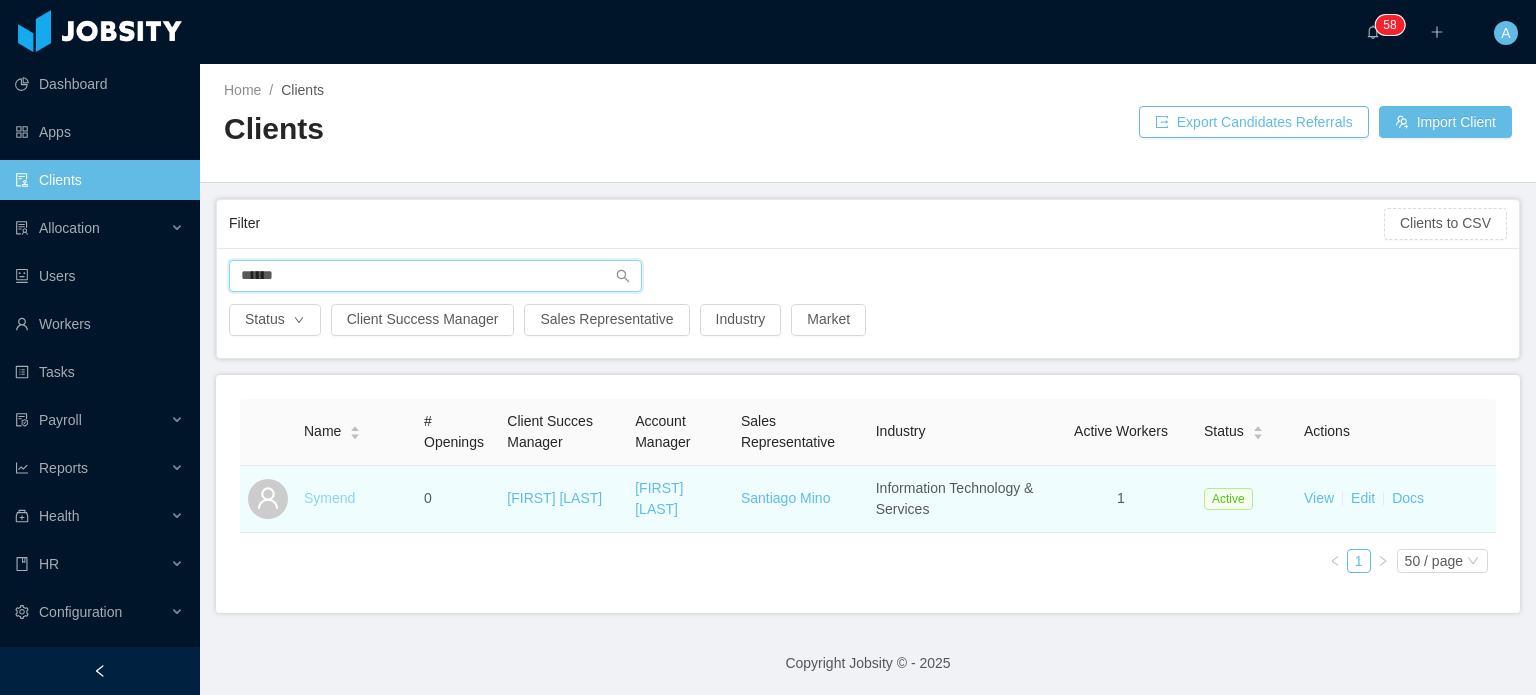 type on "******" 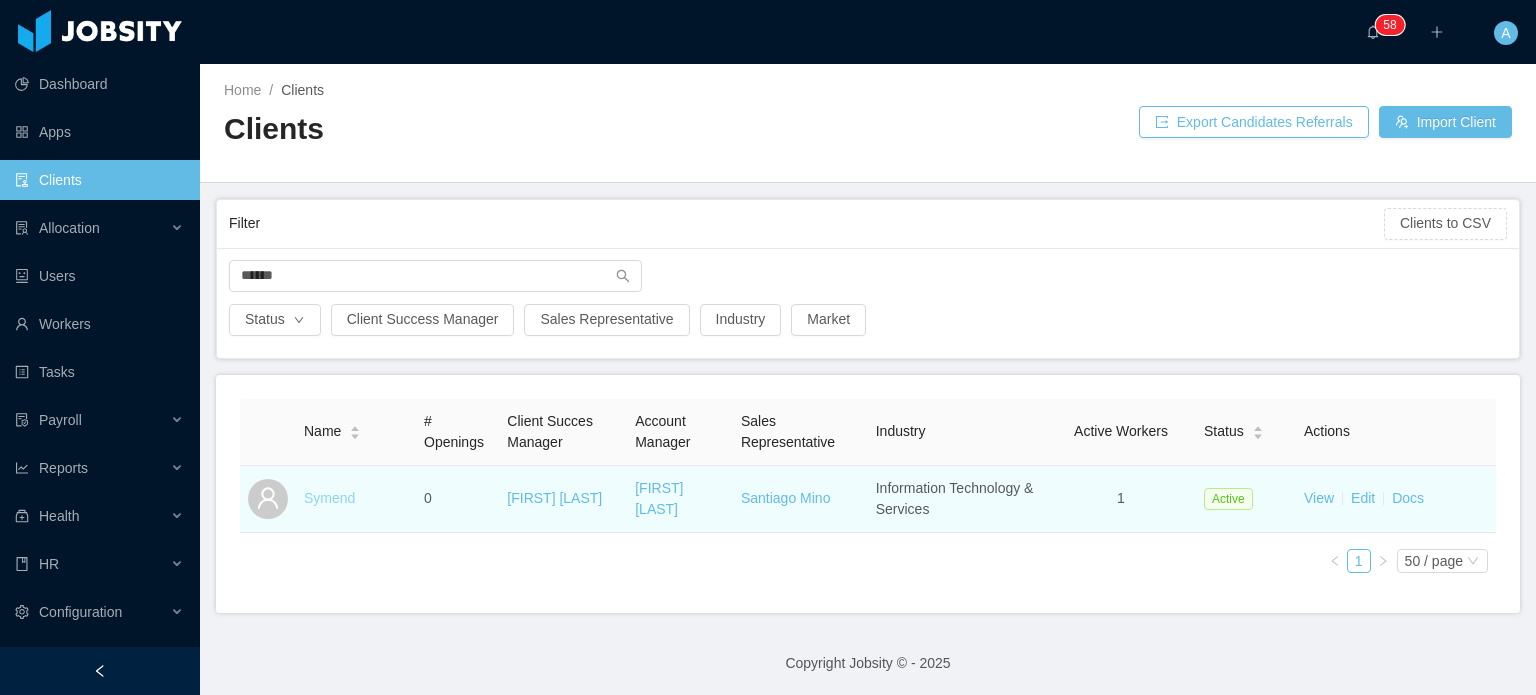 click on "Symend" at bounding box center (329, 498) 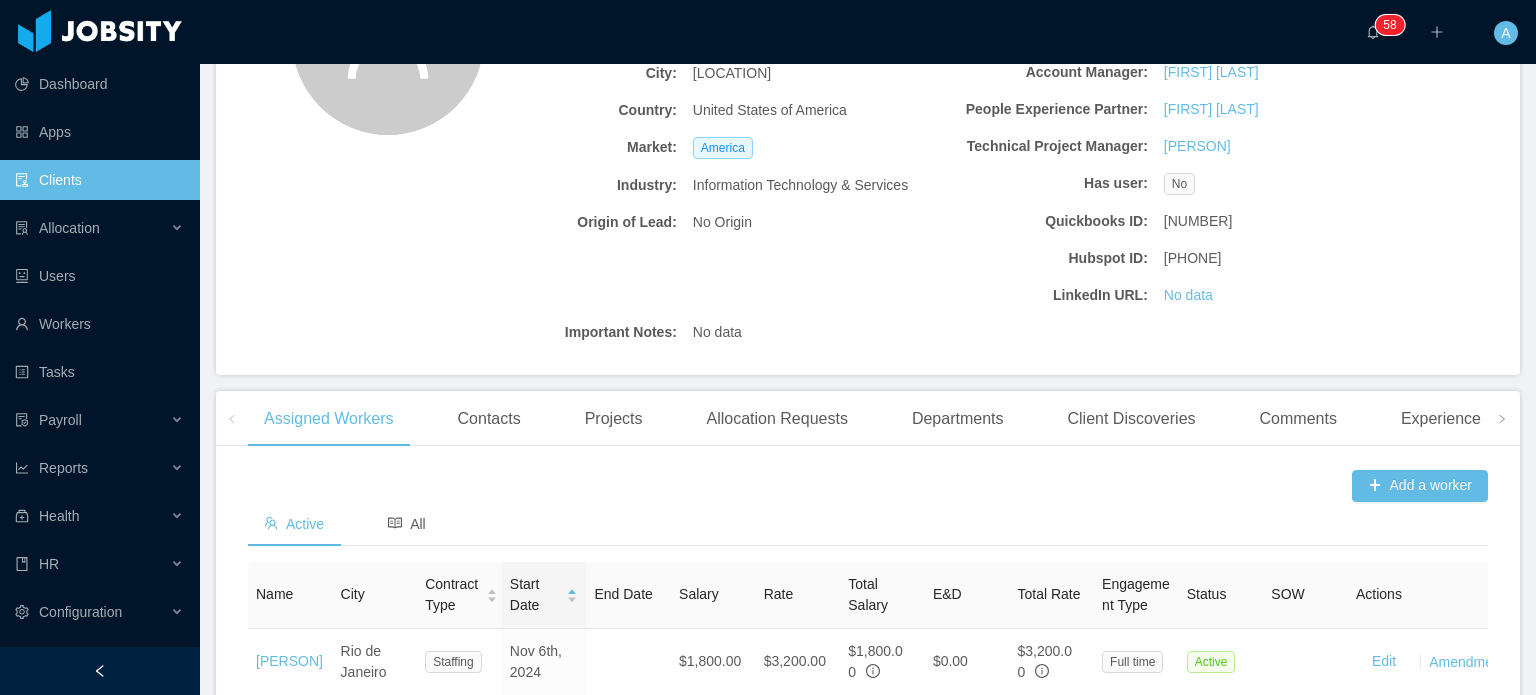 scroll, scrollTop: 280, scrollLeft: 0, axis: vertical 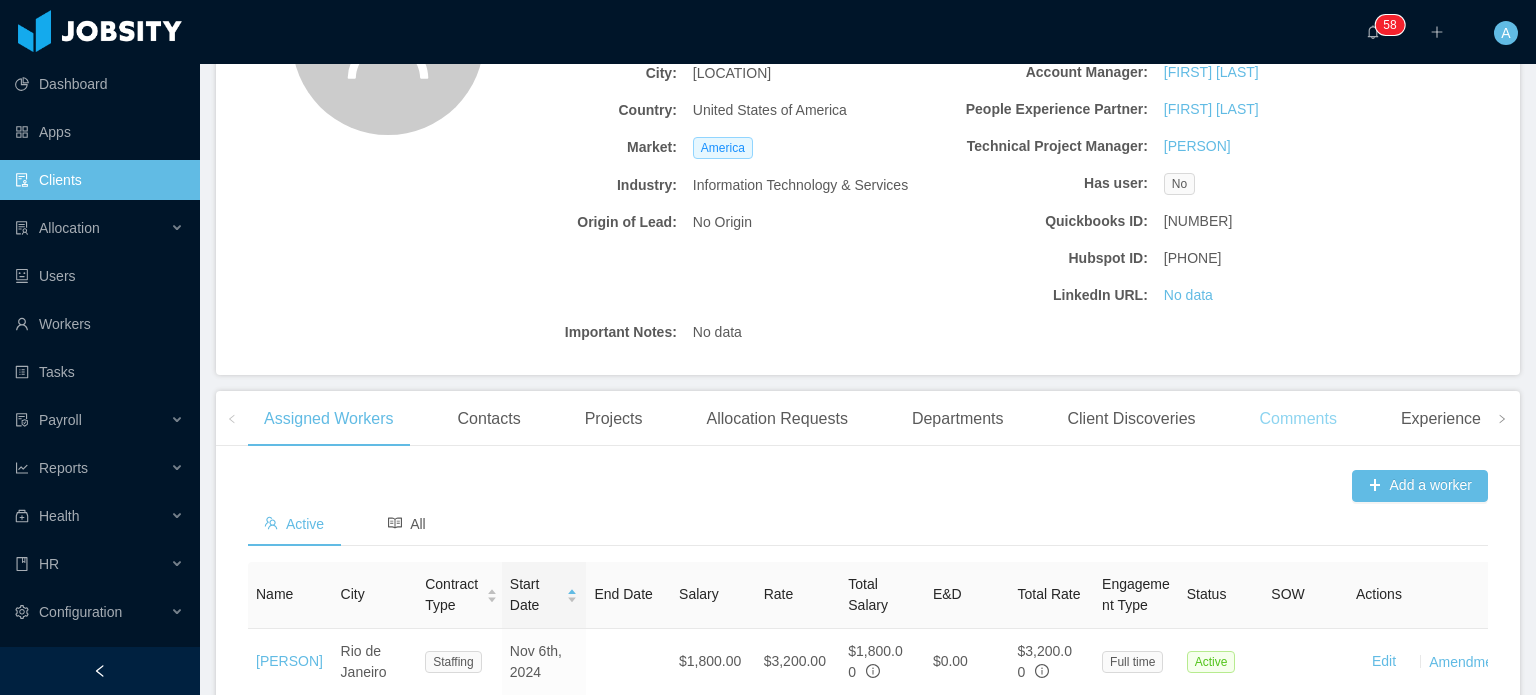 click on "Comments" at bounding box center (1298, 419) 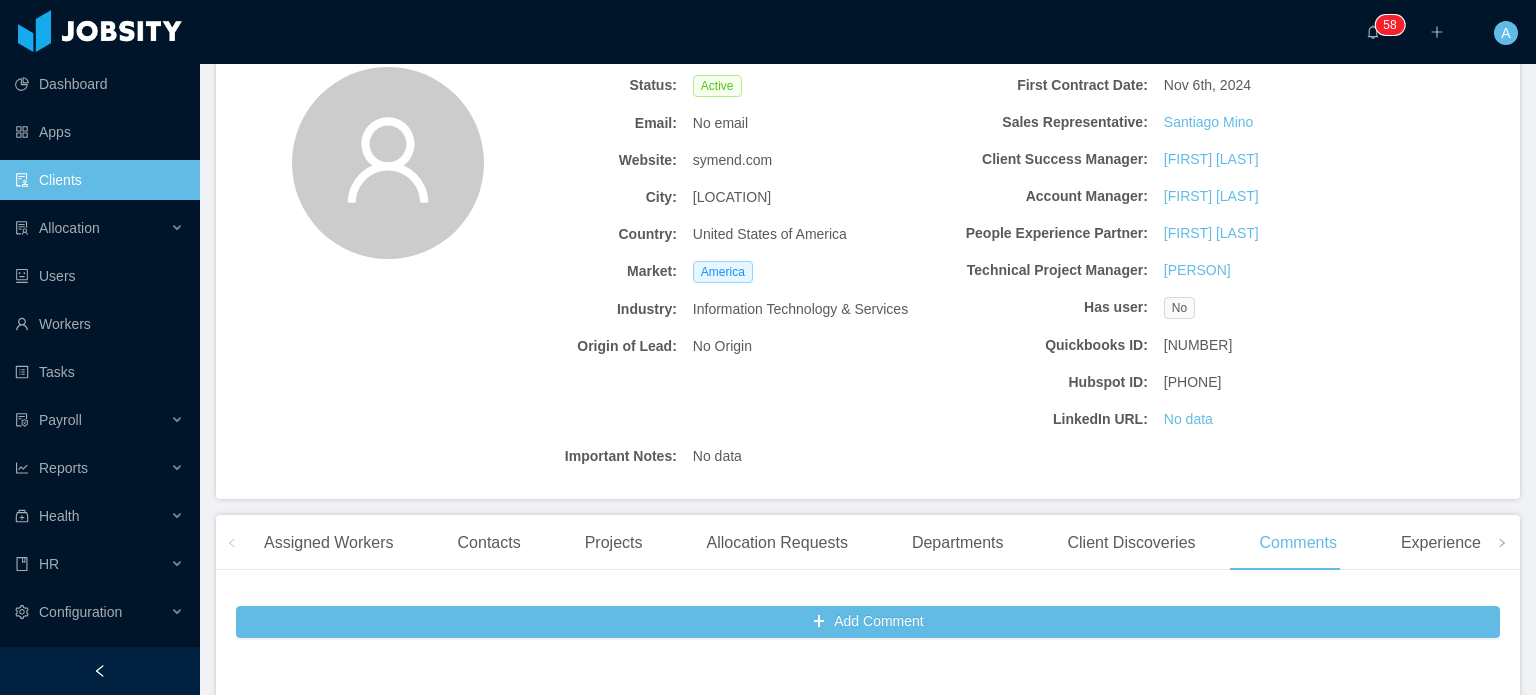 scroll, scrollTop: 155, scrollLeft: 0, axis: vertical 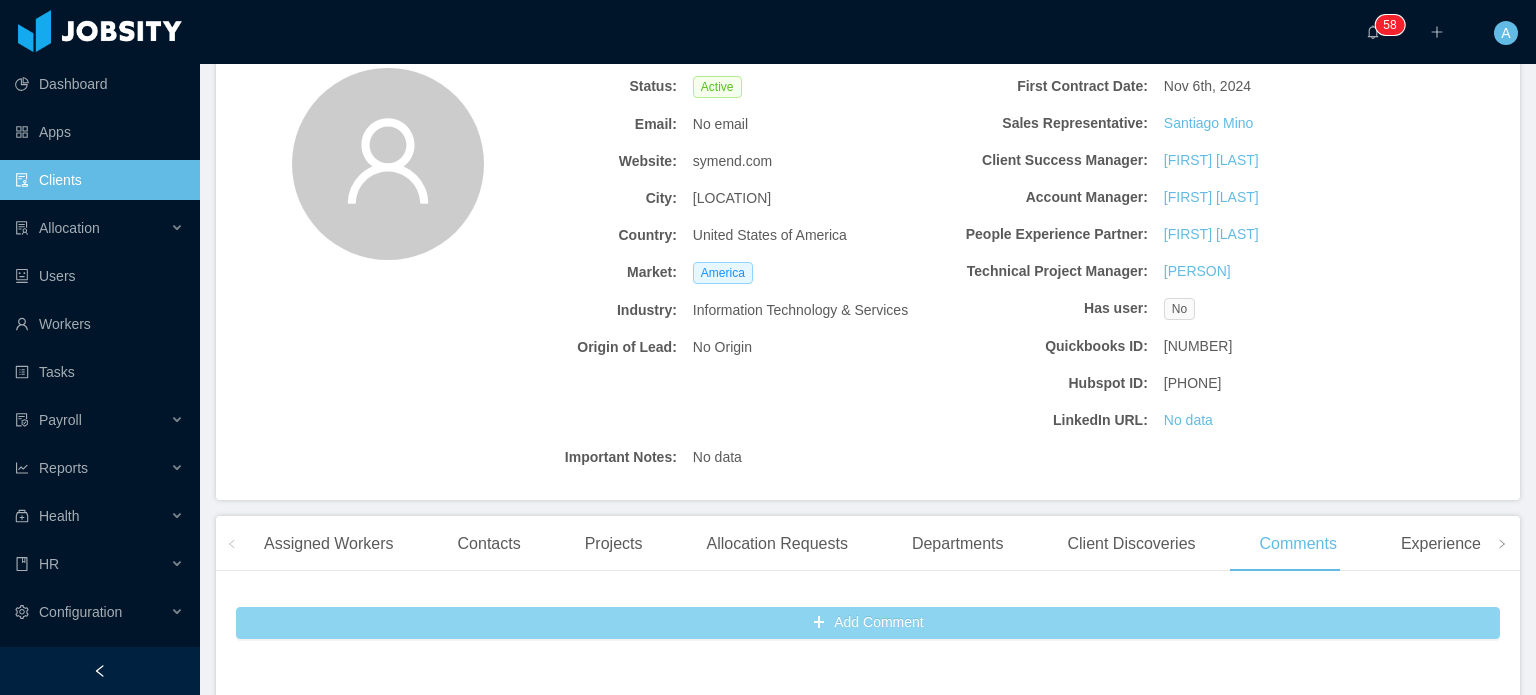 click on "Add Comment" at bounding box center [868, 623] 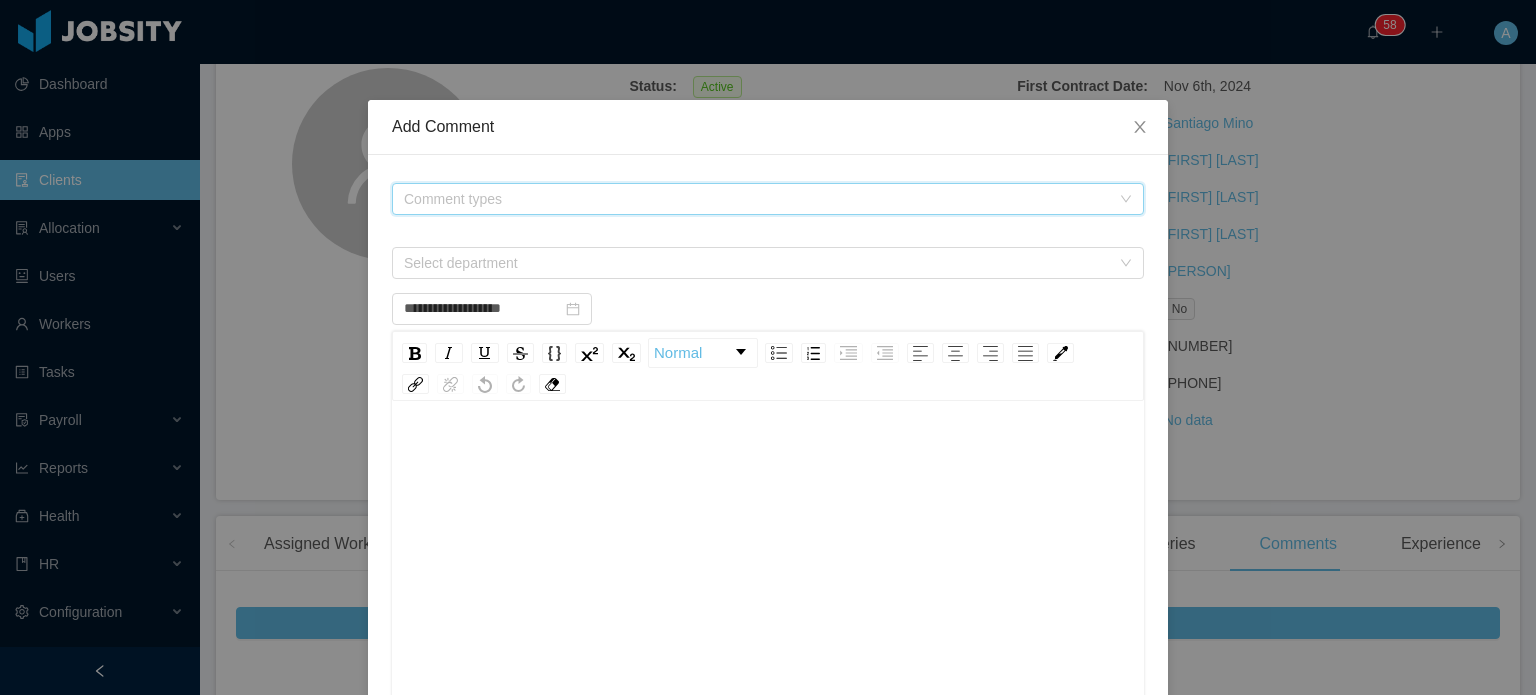 click on "Comment types" at bounding box center [761, 199] 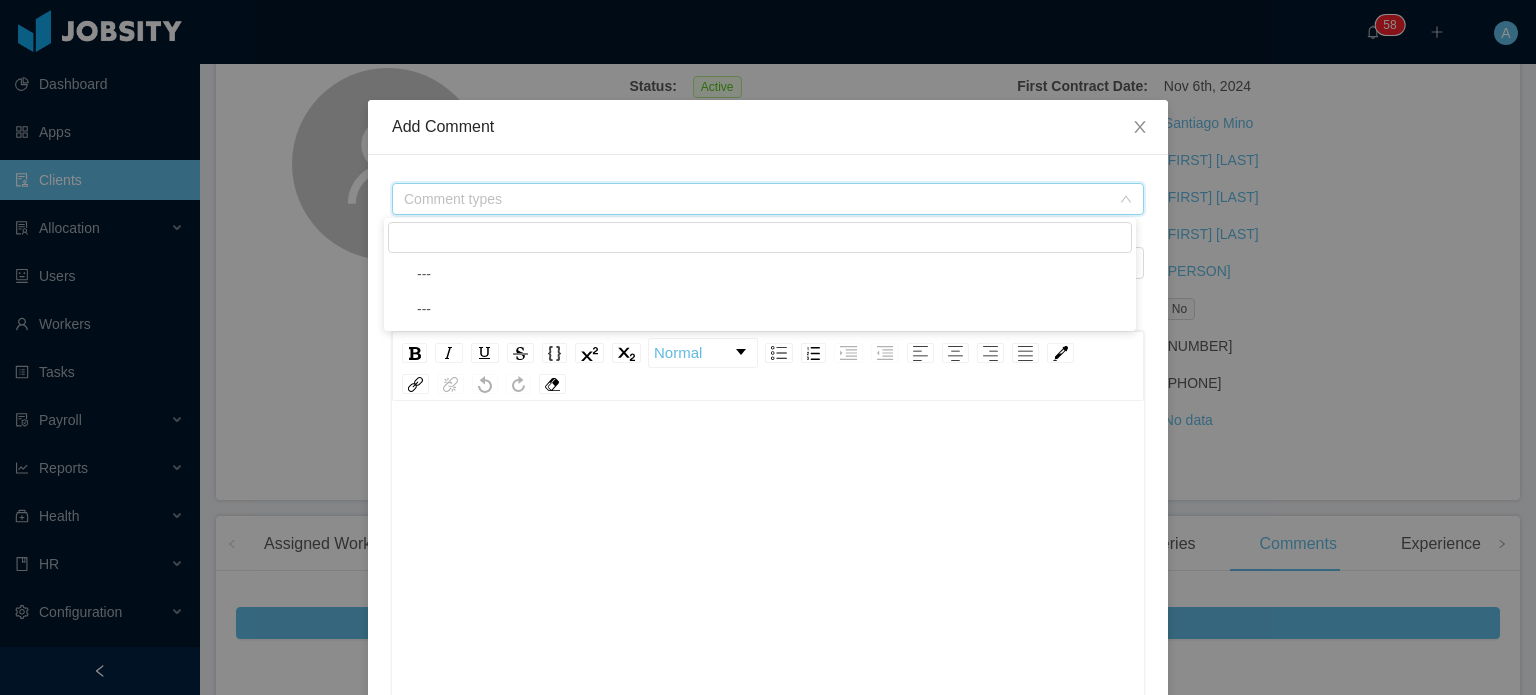 click on "Comment types" at bounding box center [757, 199] 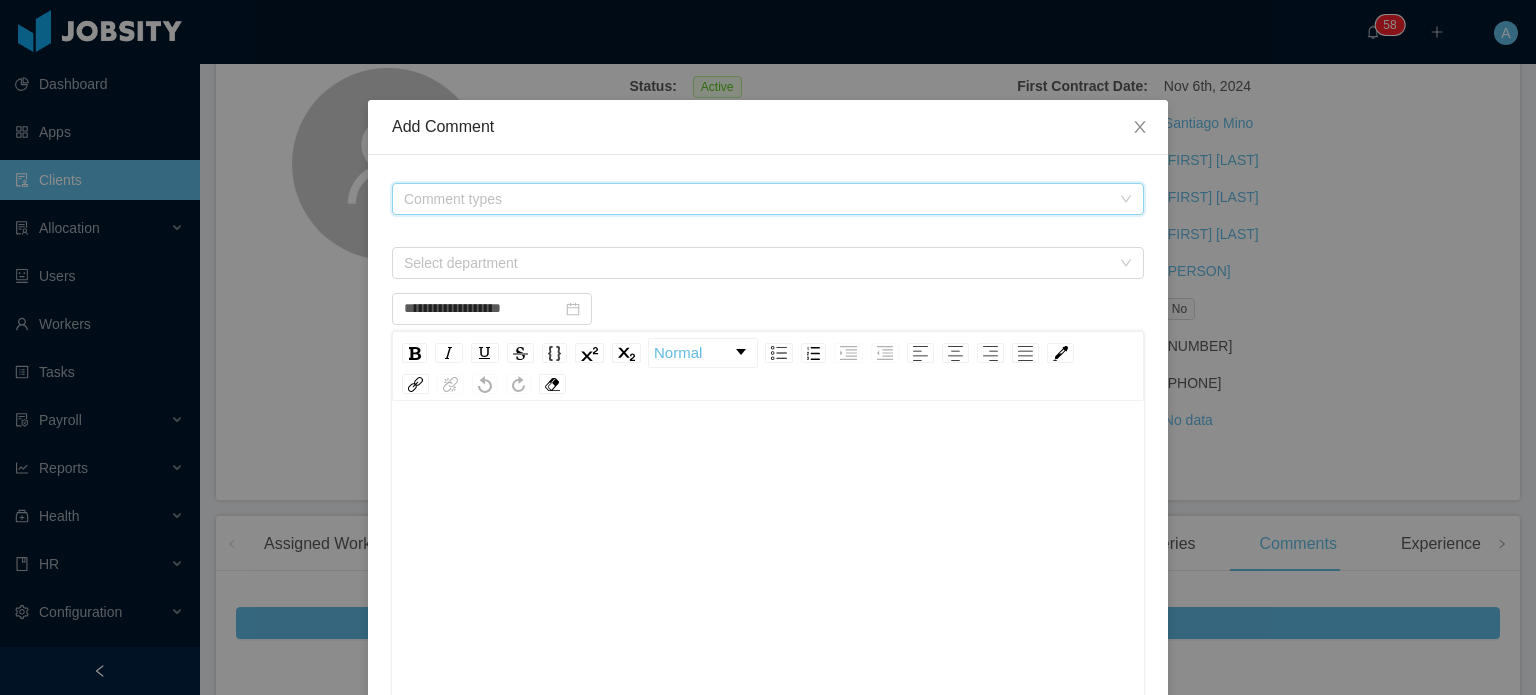 click on "Comment types" at bounding box center (757, 199) 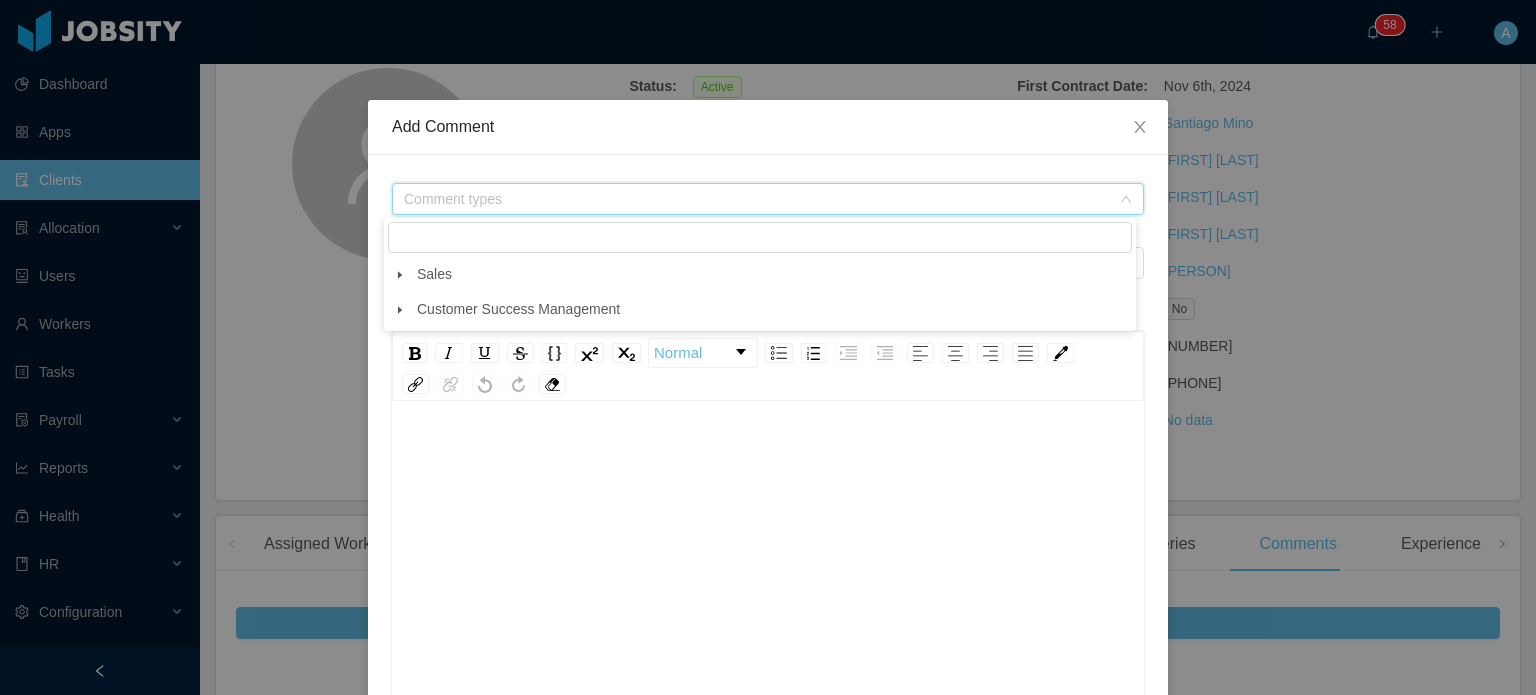 click 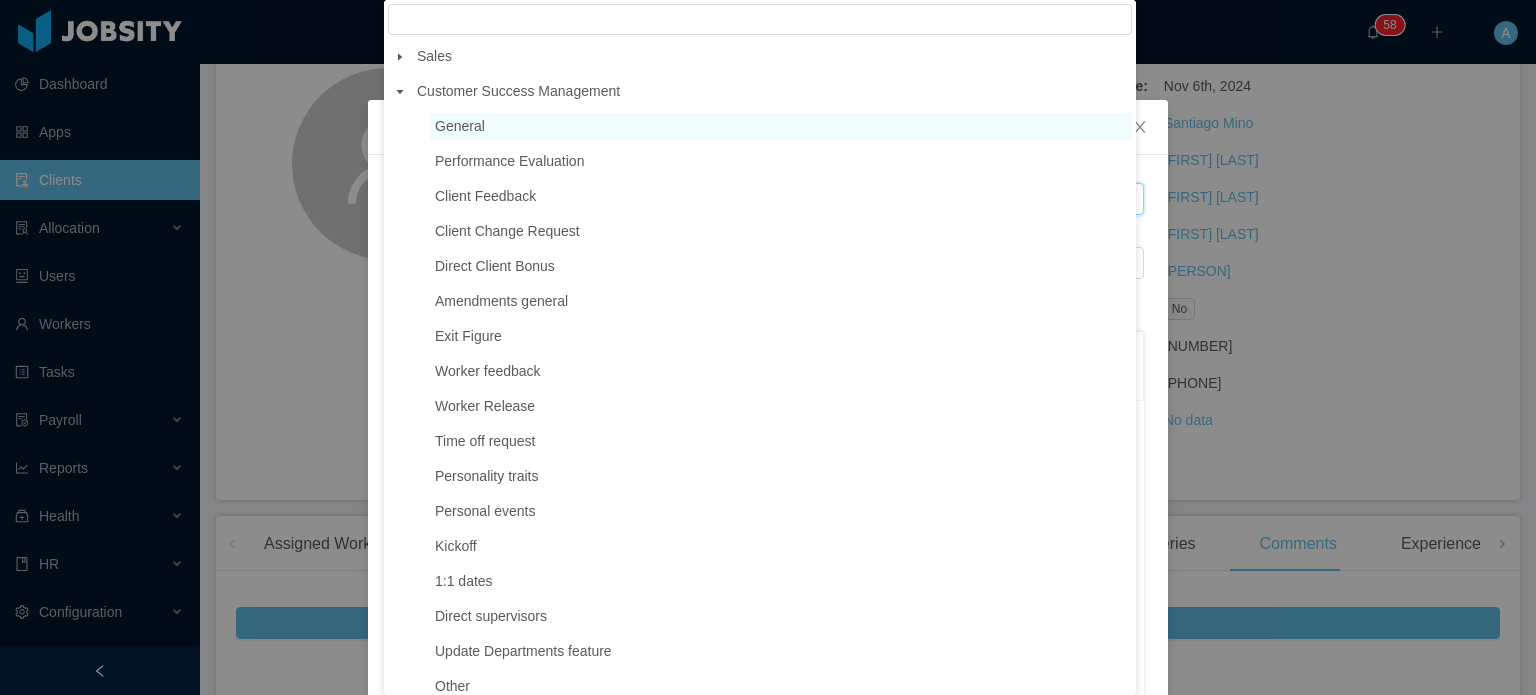 click on "General" at bounding box center [460, 126] 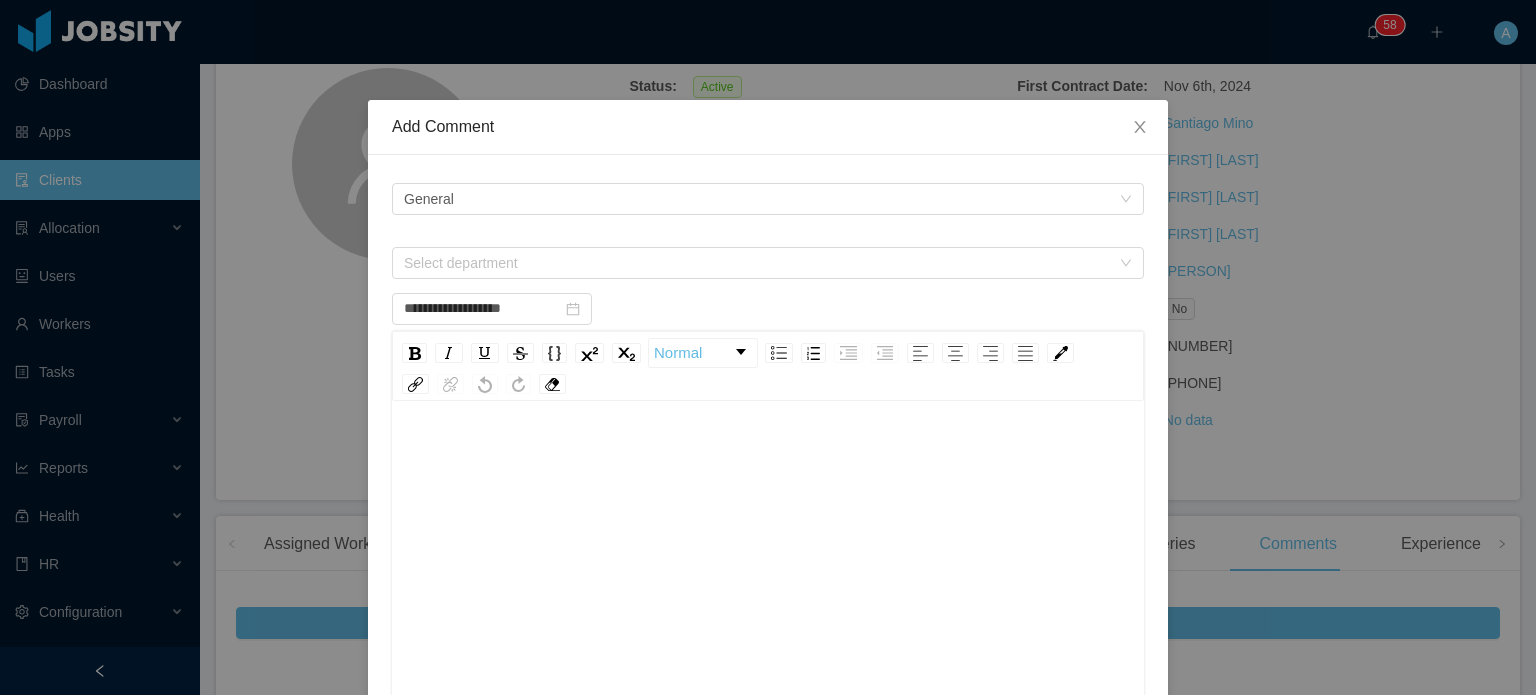 click at bounding box center [768, 455] 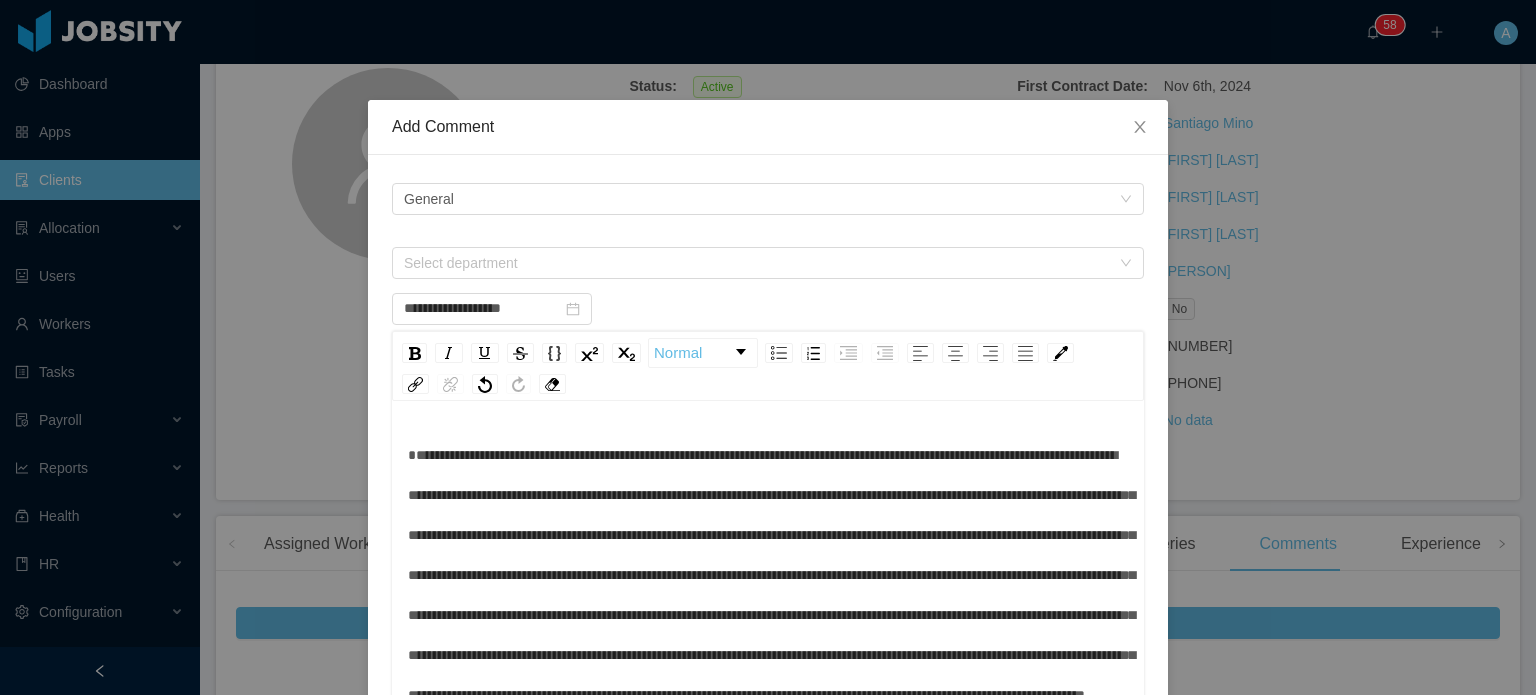 scroll, scrollTop: 44, scrollLeft: 0, axis: vertical 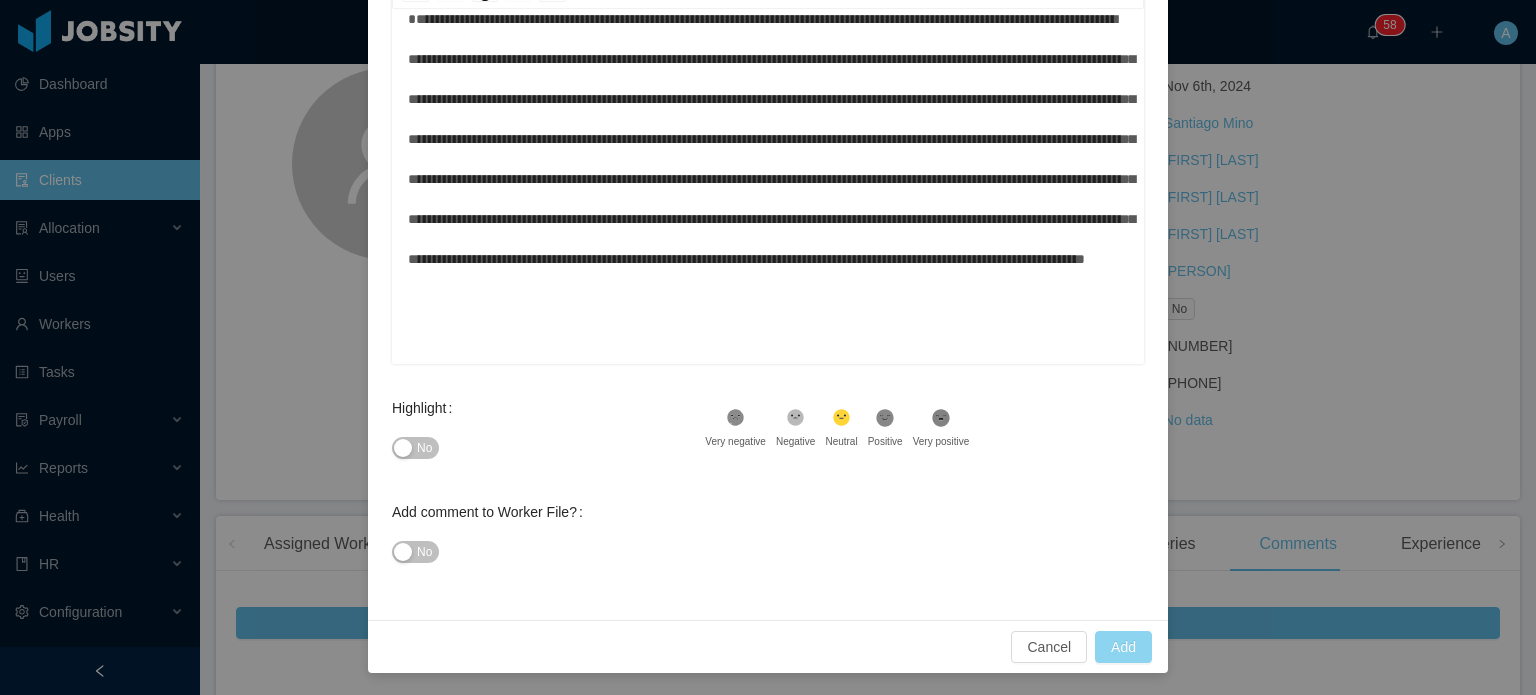 type on "**********" 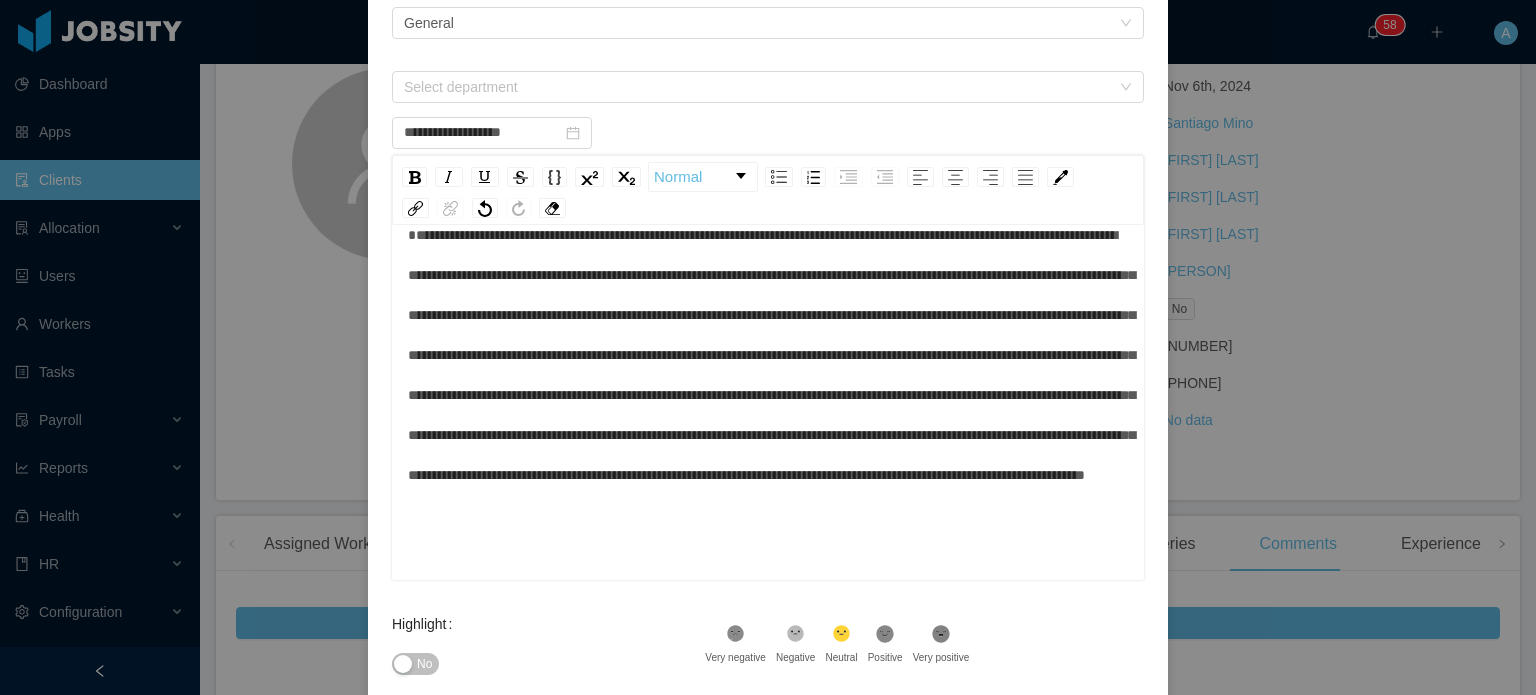 scroll, scrollTop: 179, scrollLeft: 0, axis: vertical 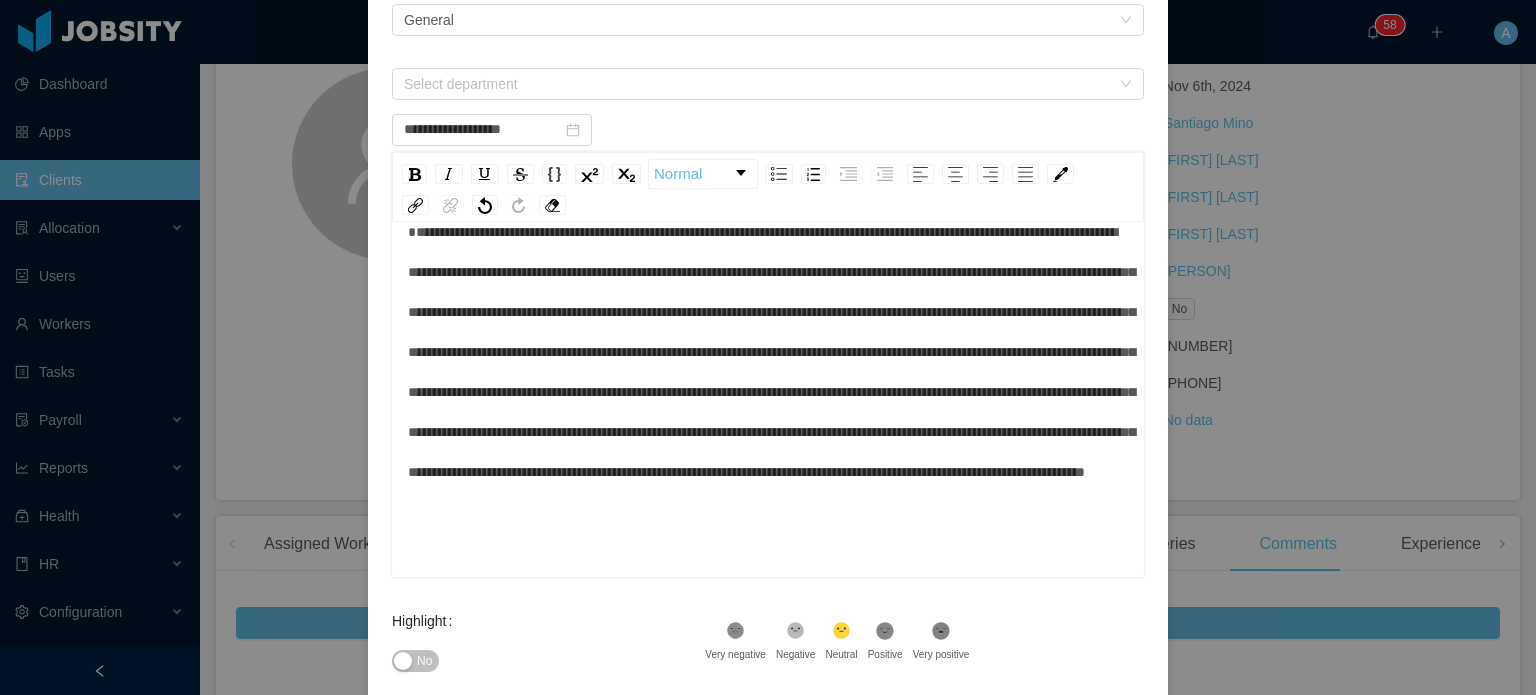 click on "**********" at bounding box center (768, 347) 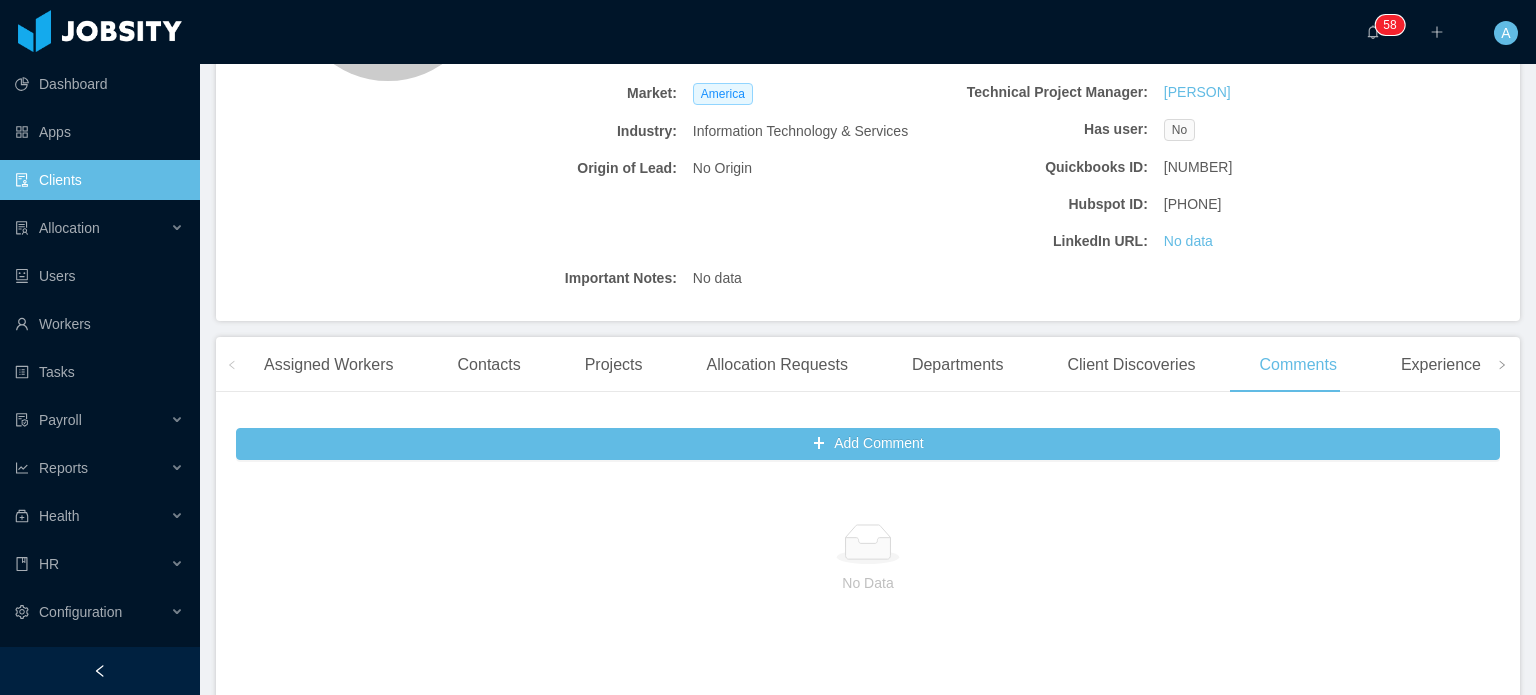 scroll, scrollTop: 335, scrollLeft: 0, axis: vertical 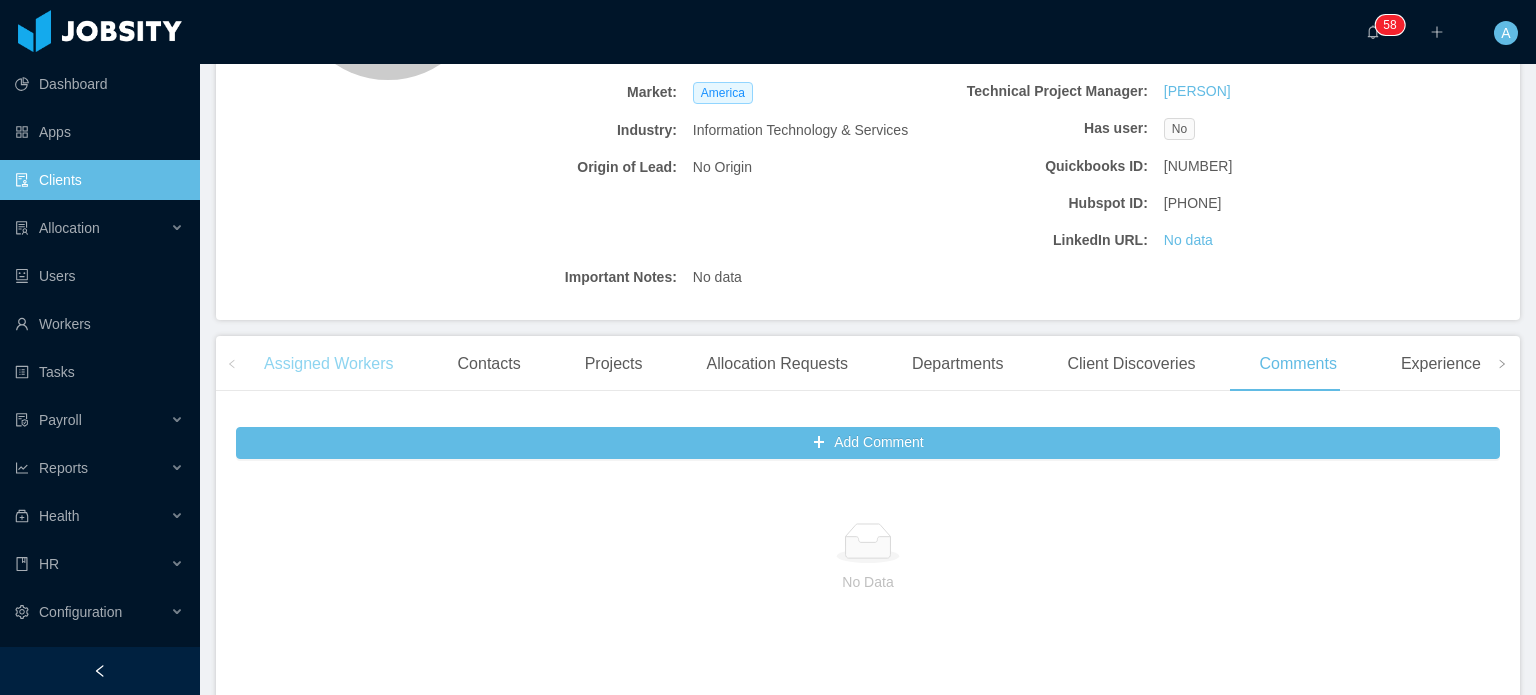 click on "Assigned Workers" at bounding box center [329, 364] 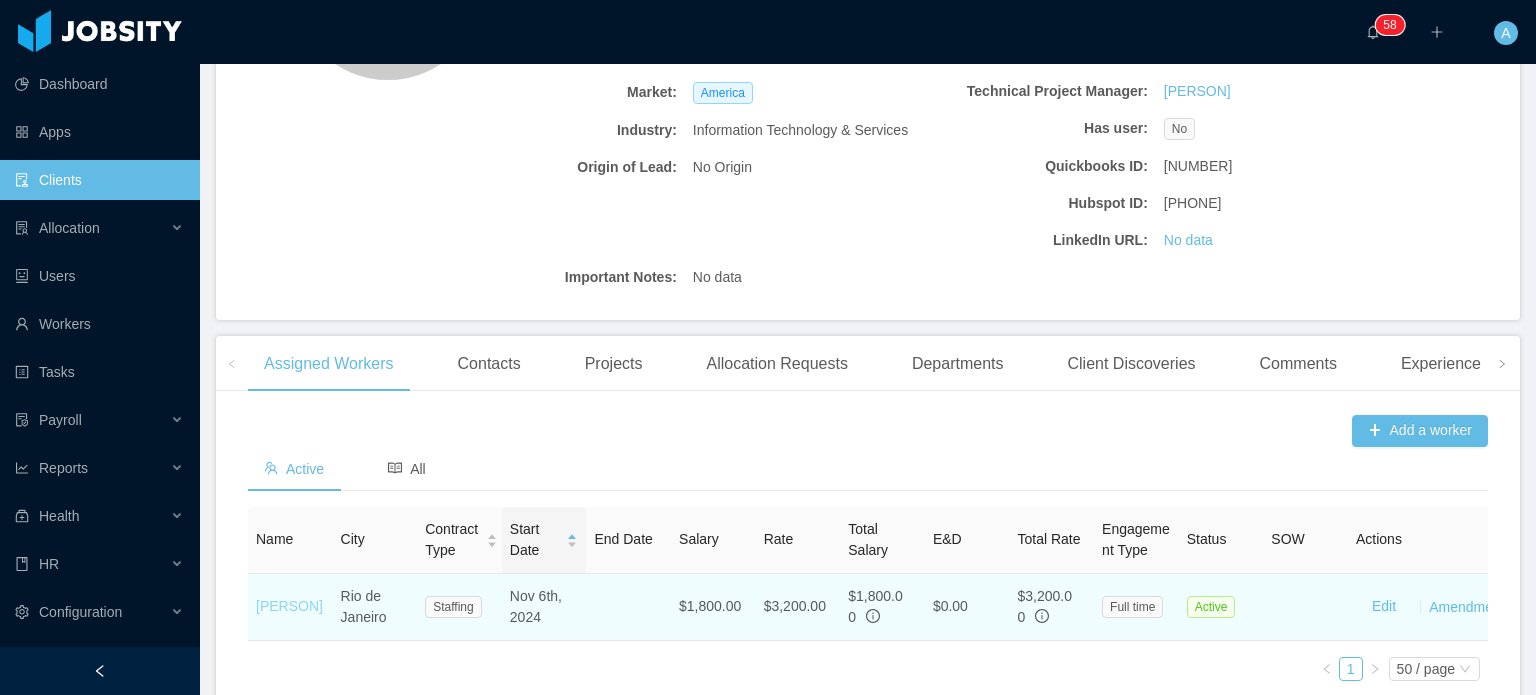click on "Jessica Cavalcanti" at bounding box center [289, 606] 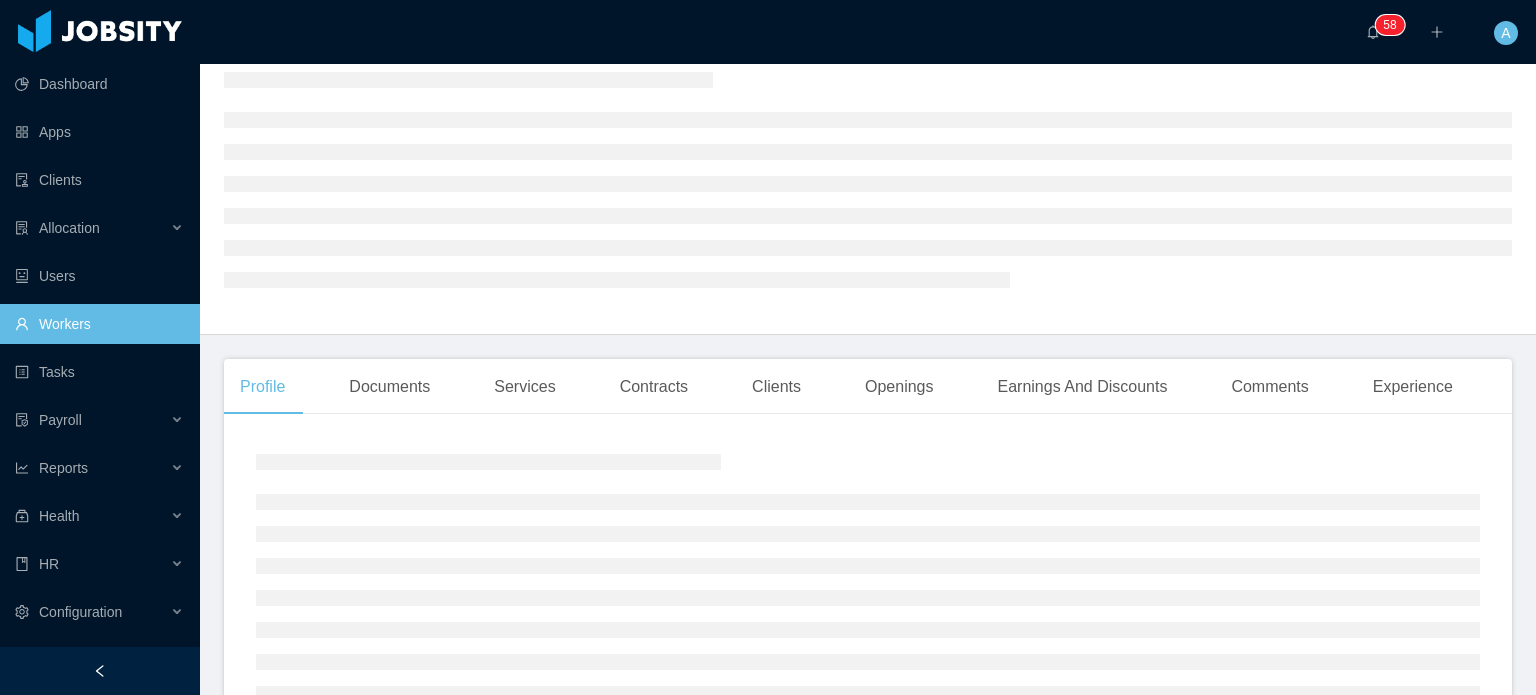 scroll, scrollTop: 84, scrollLeft: 0, axis: vertical 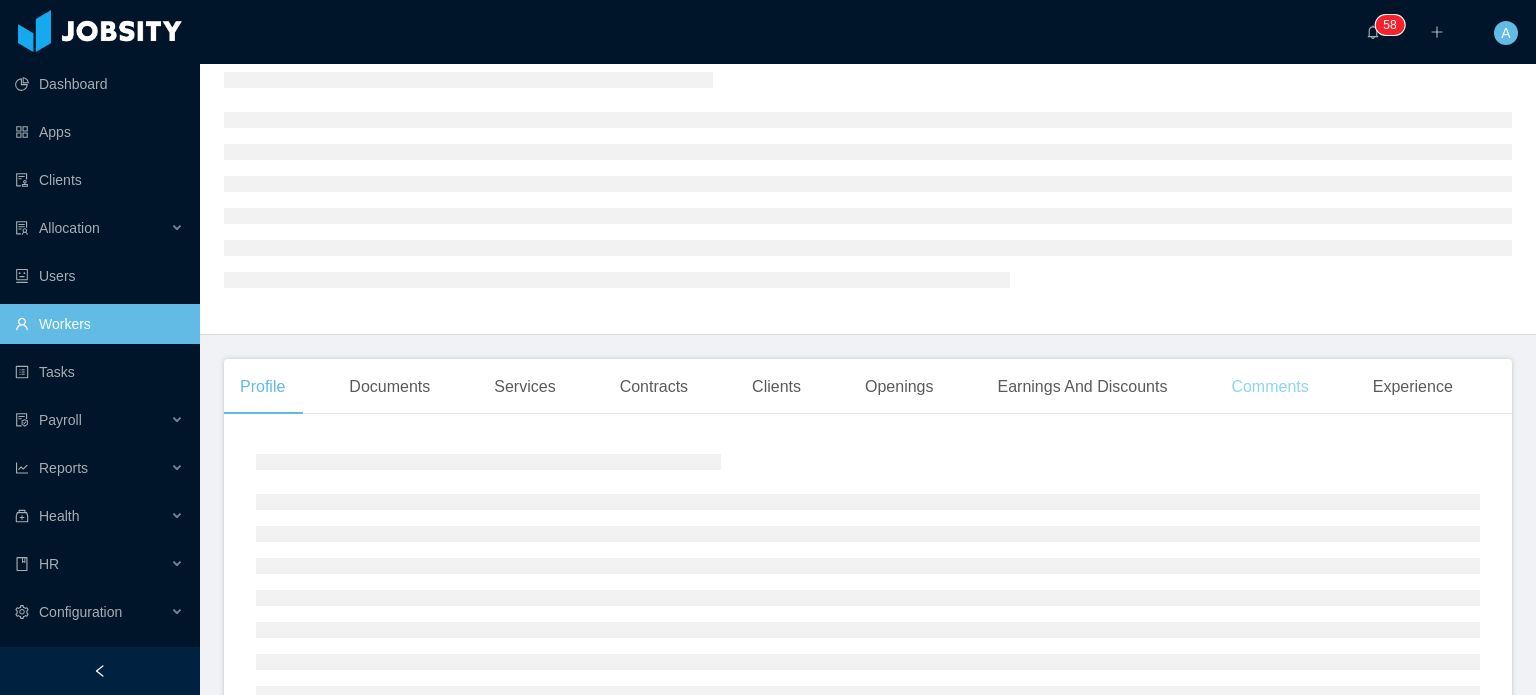 click on "Comments" at bounding box center (1269, 387) 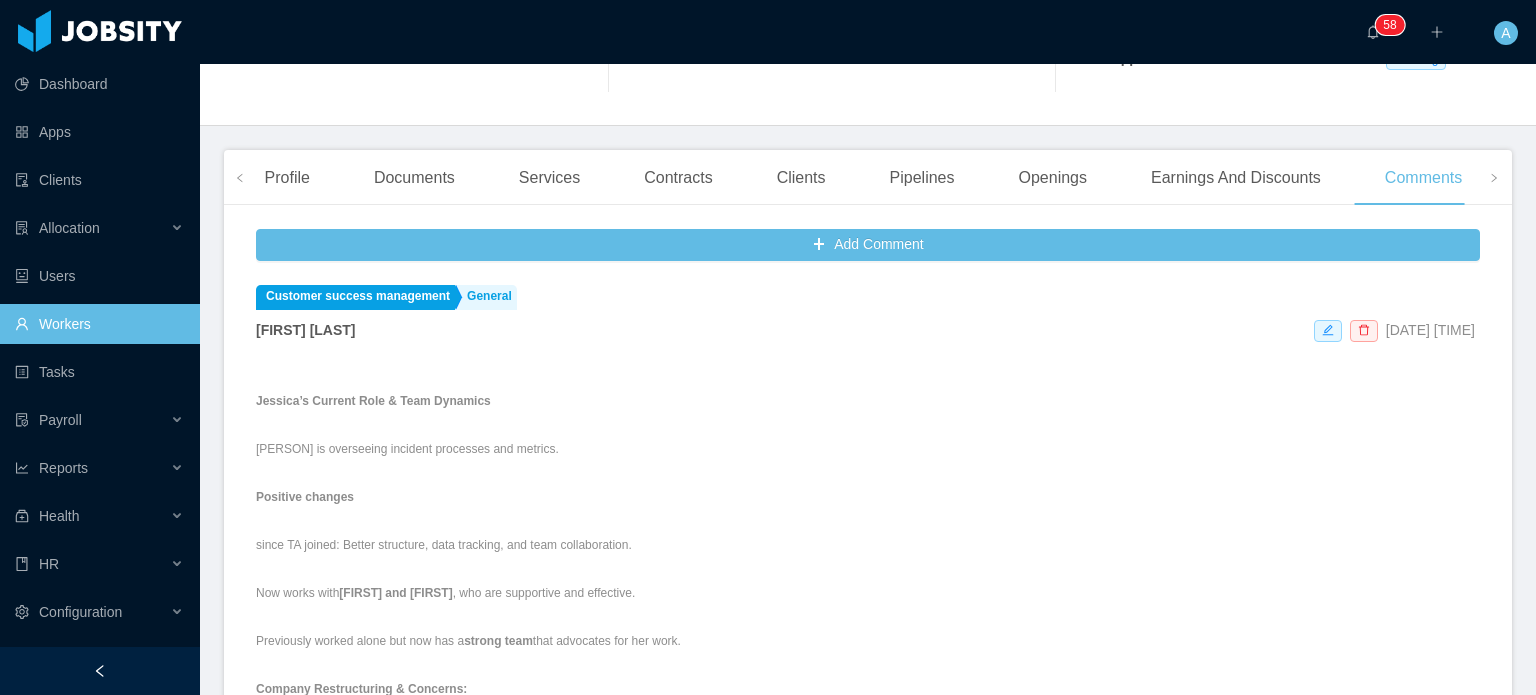 scroll, scrollTop: 436, scrollLeft: 0, axis: vertical 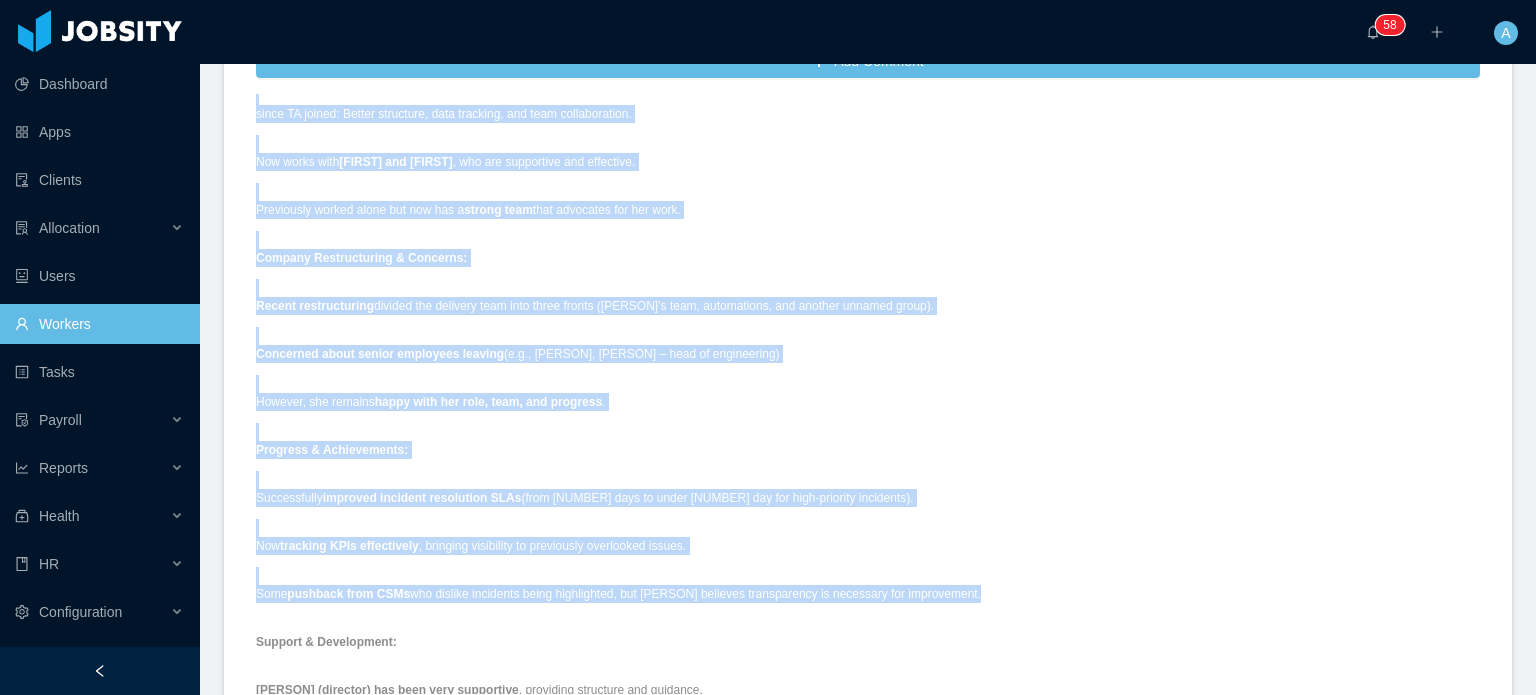 drag, startPoint x: 254, startPoint y: 235, endPoint x: 1037, endPoint y: 598, distance: 863.0516 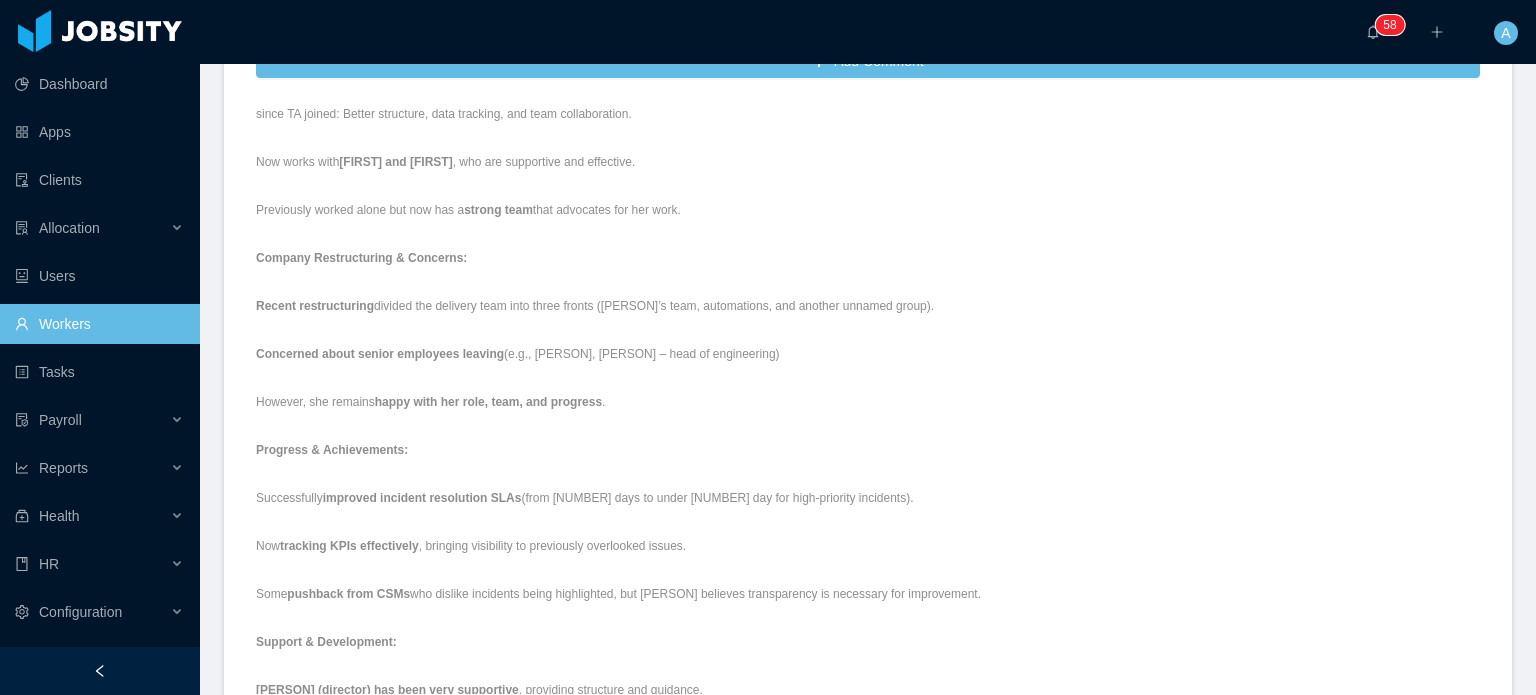 scroll, scrollTop: 0, scrollLeft: 0, axis: both 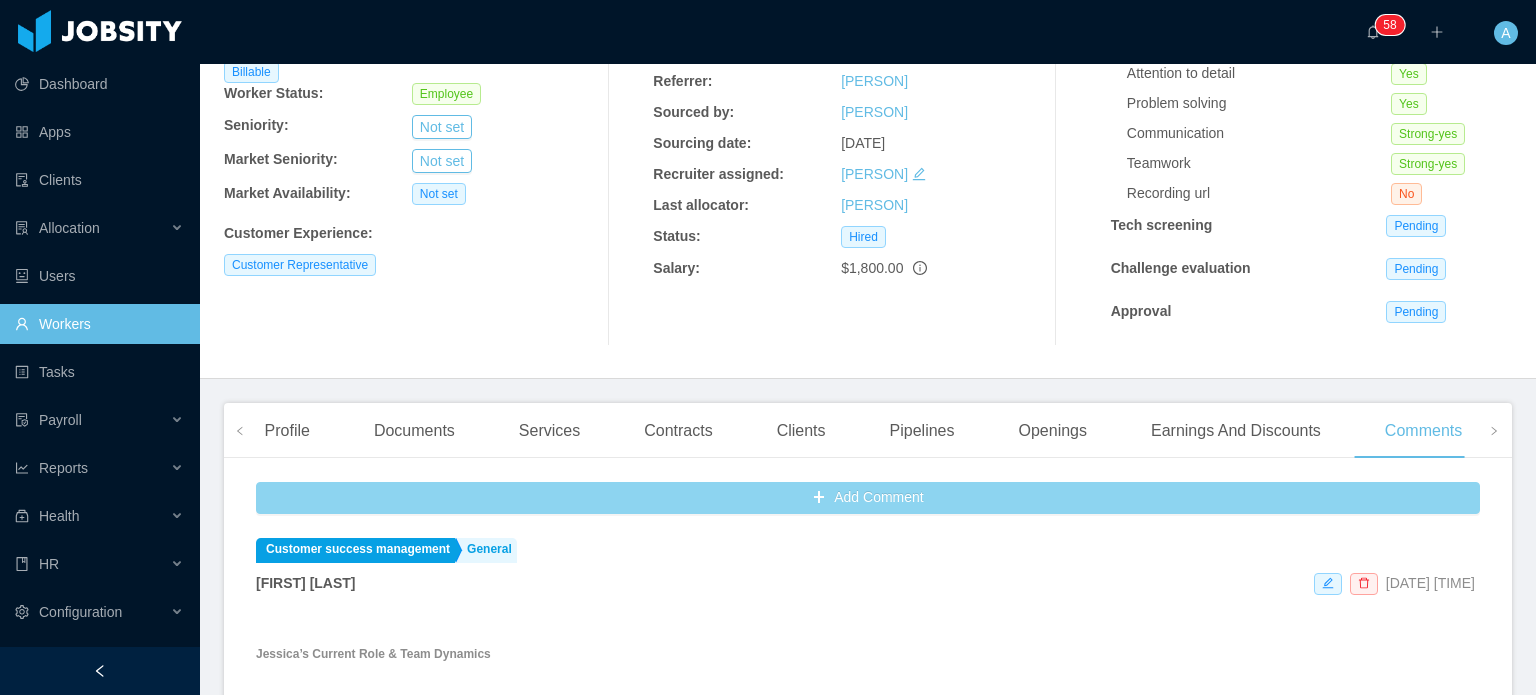 click on "Add Comment" at bounding box center [868, 498] 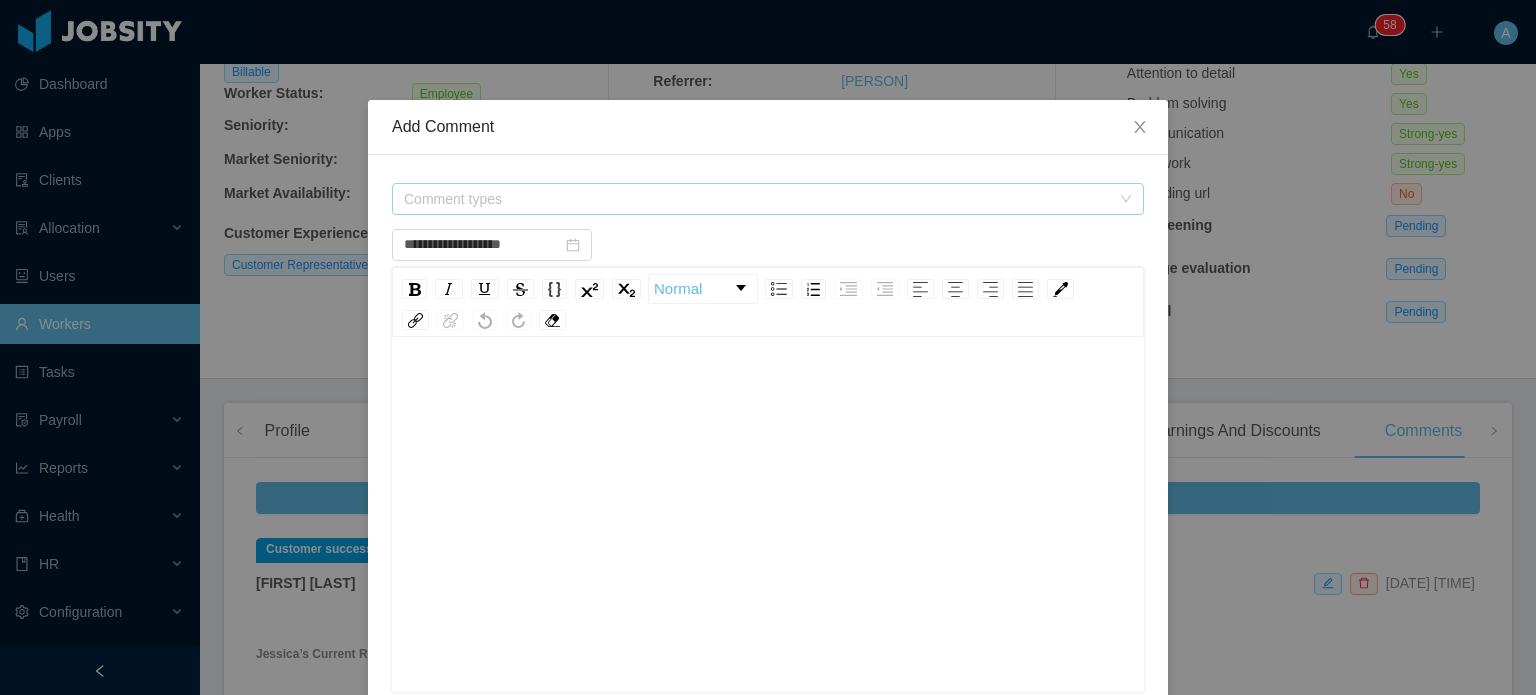 click on "Comment types" at bounding box center (761, 199) 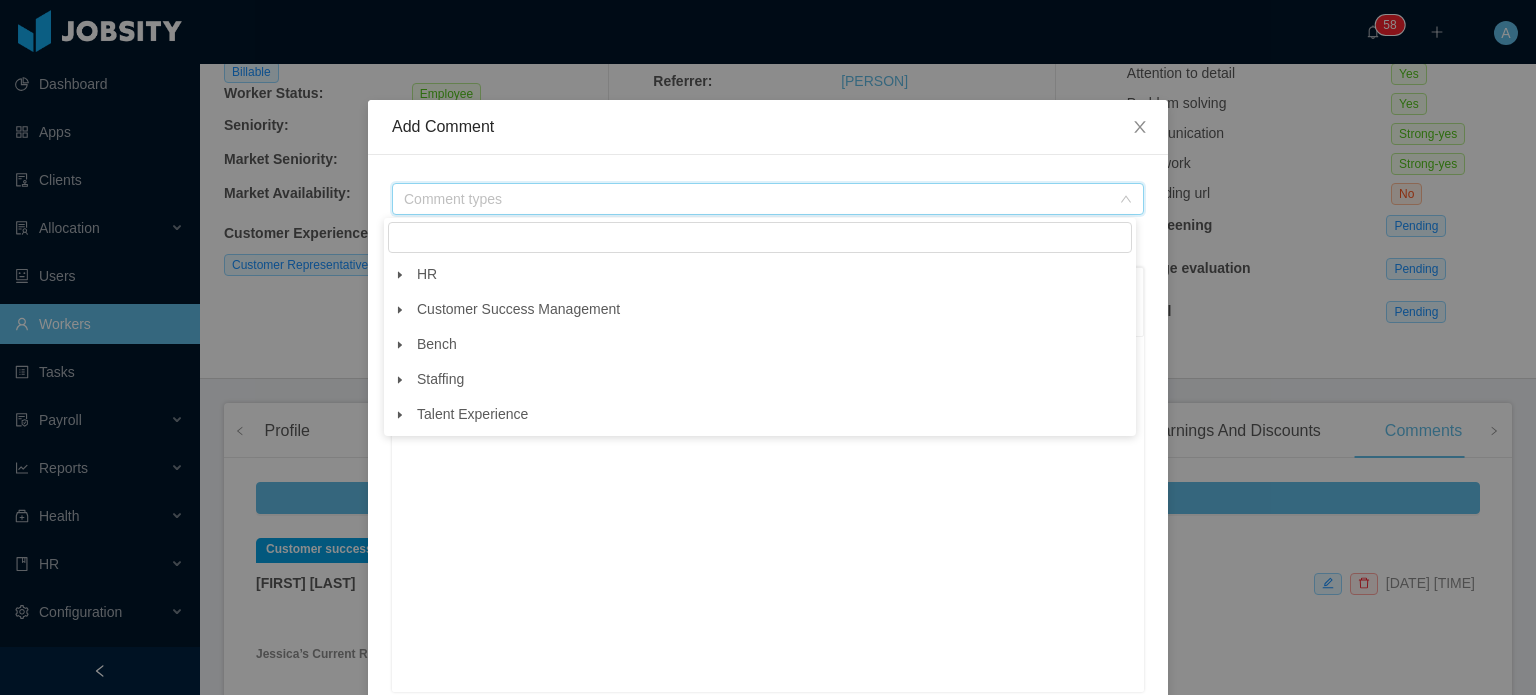 click at bounding box center [400, 310] 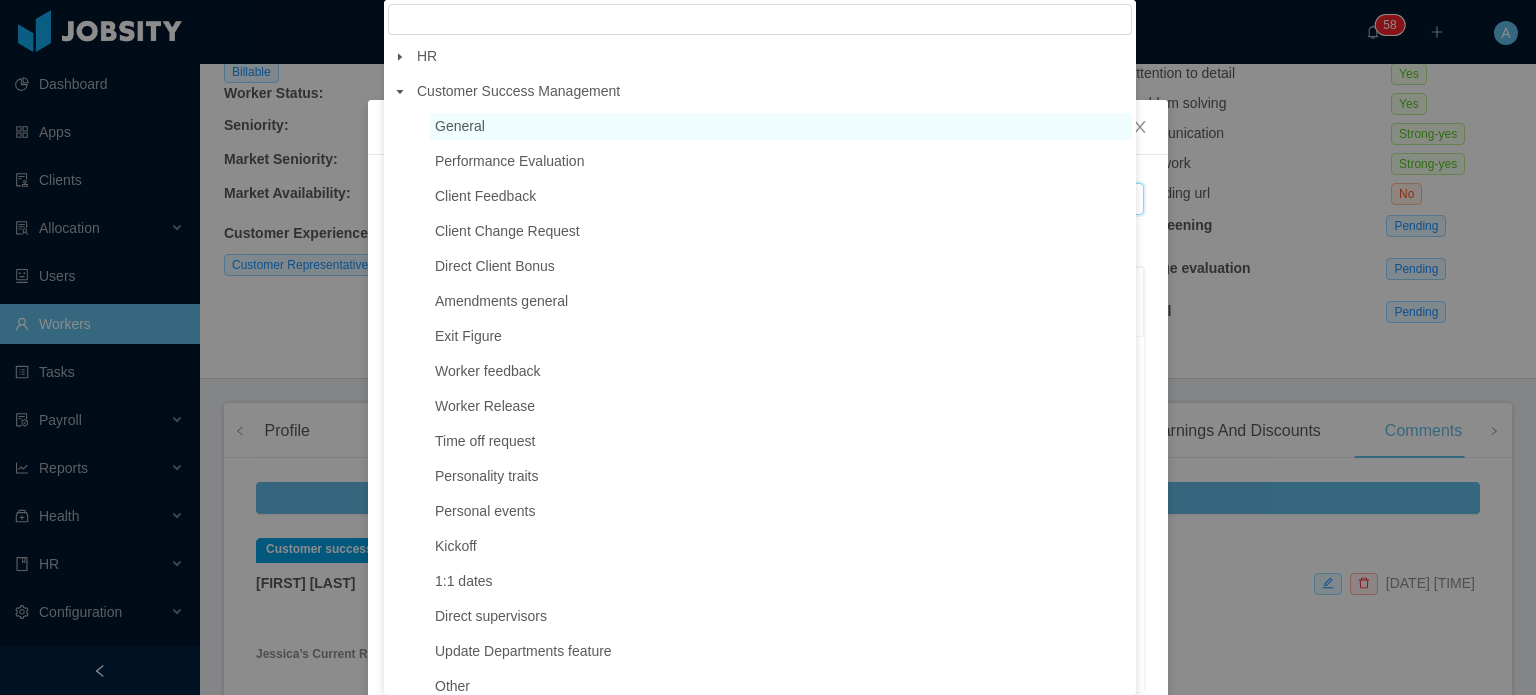 click on "General" at bounding box center (460, 126) 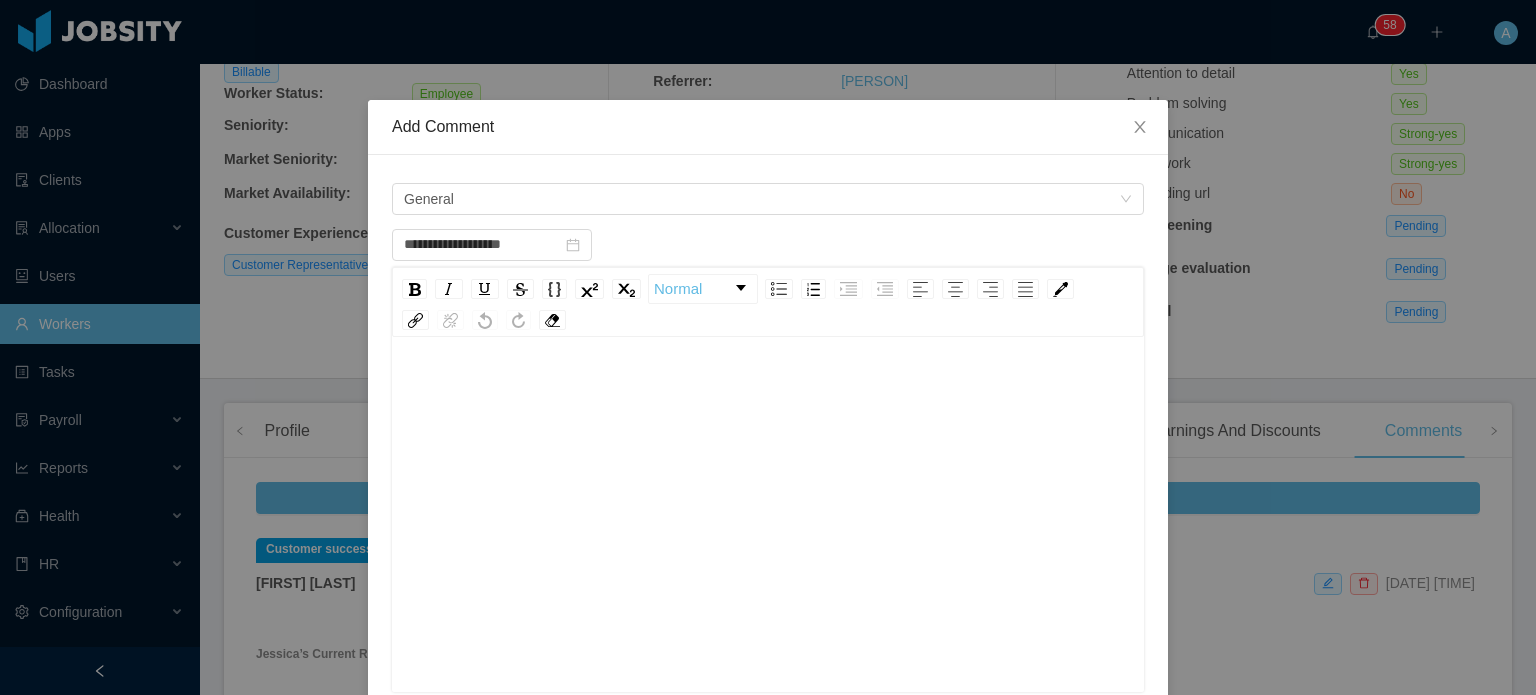 click at bounding box center (768, 517) 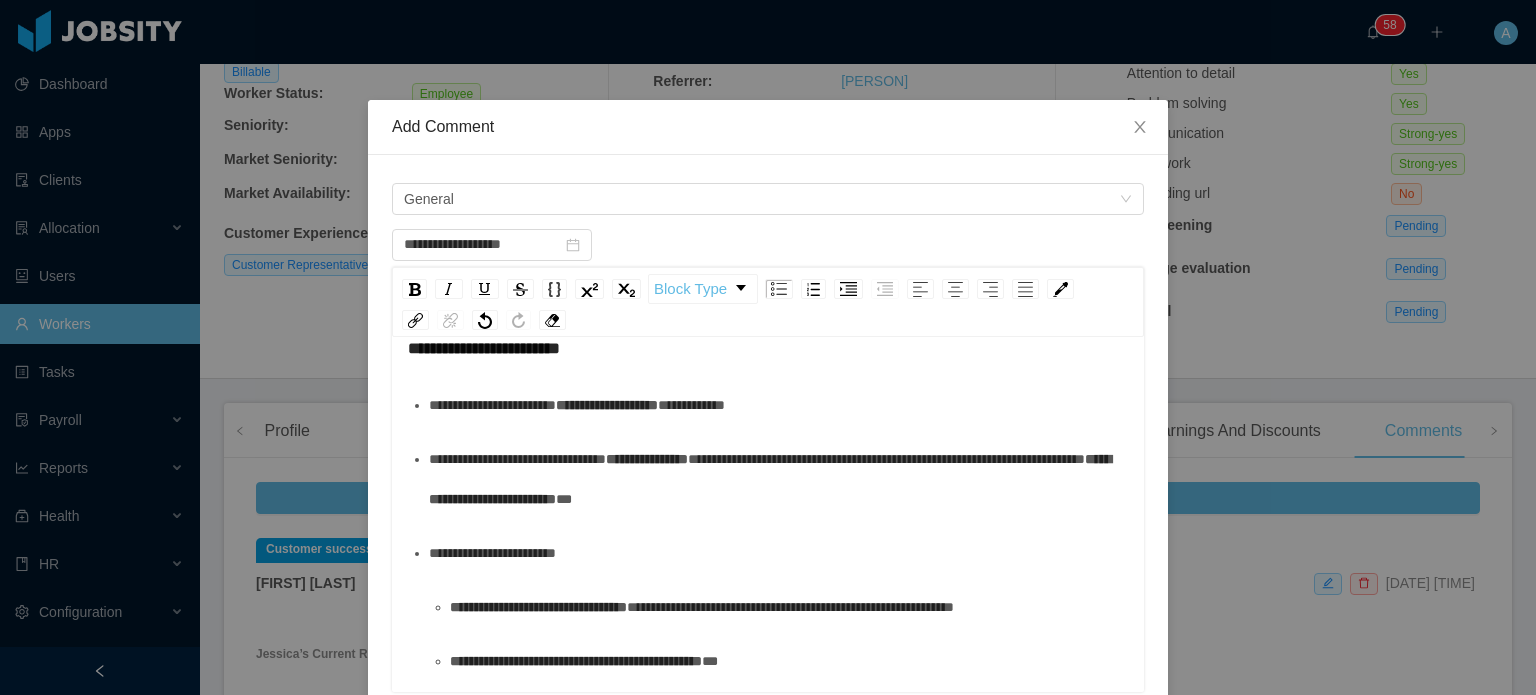scroll, scrollTop: 100, scrollLeft: 0, axis: vertical 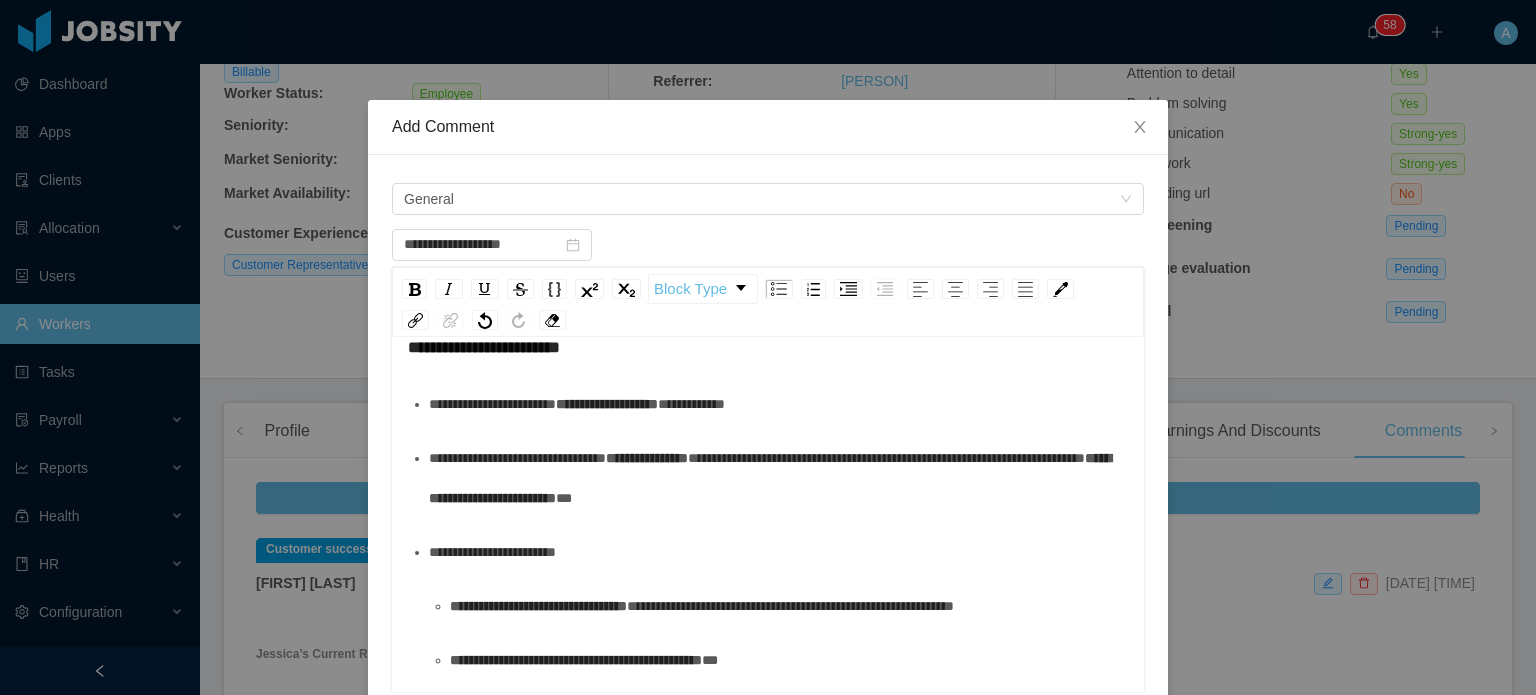 click on "**********" at bounding box center (779, 404) 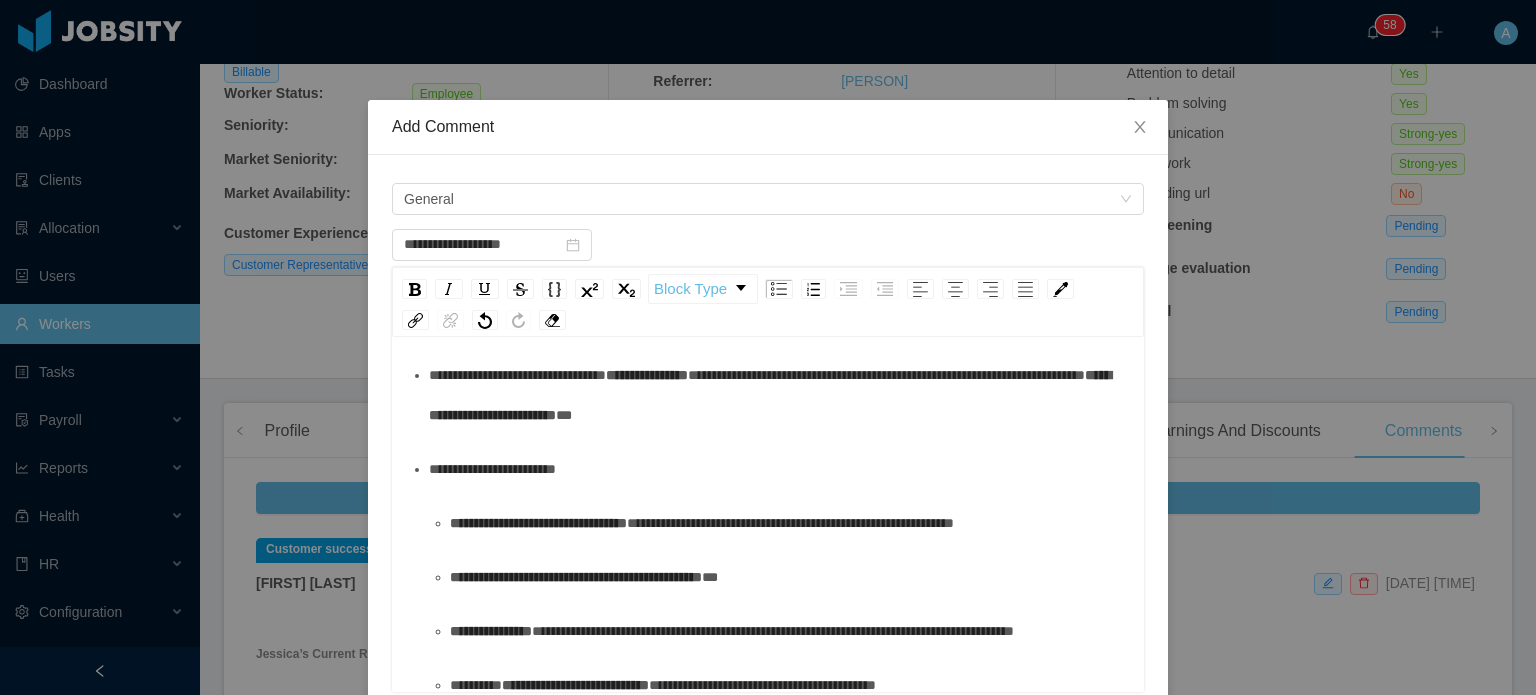 scroll, scrollTop: 184, scrollLeft: 0, axis: vertical 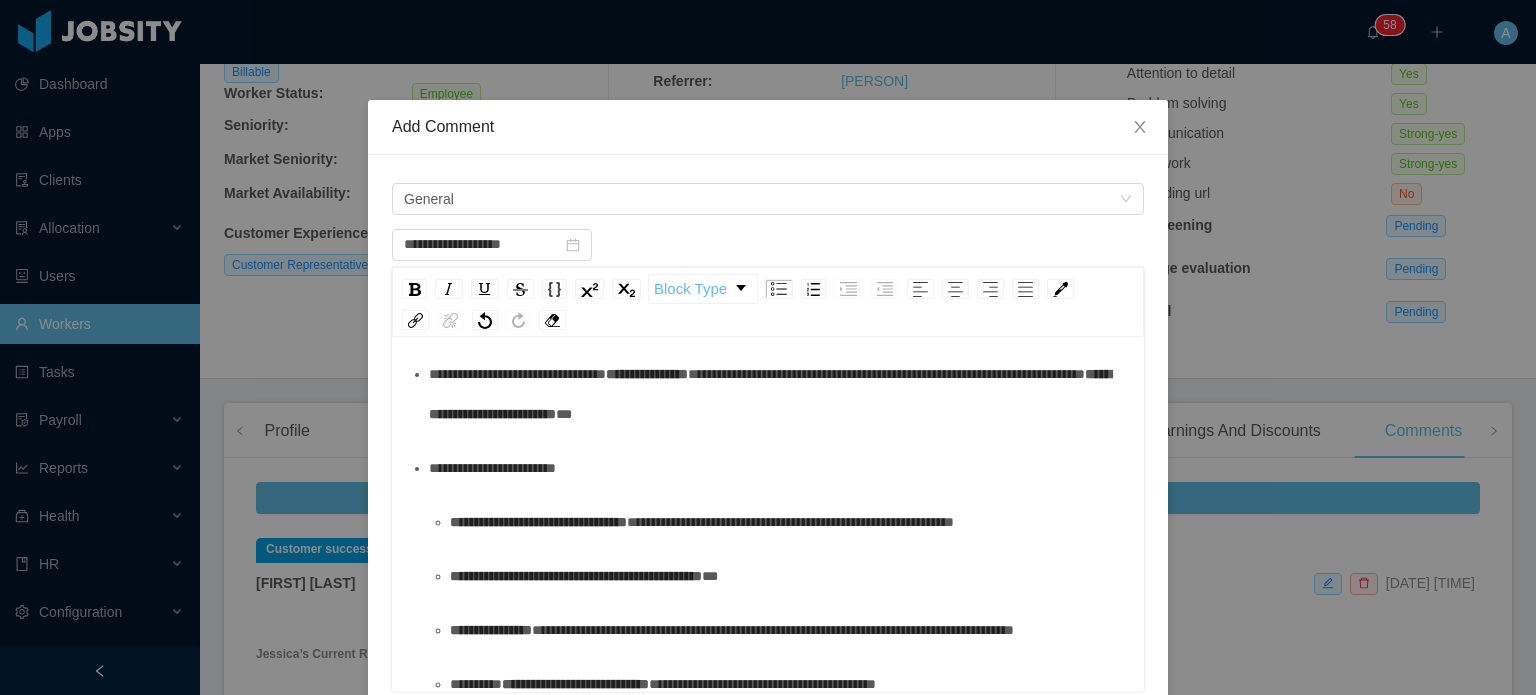 click on "**********" at bounding box center [779, 394] 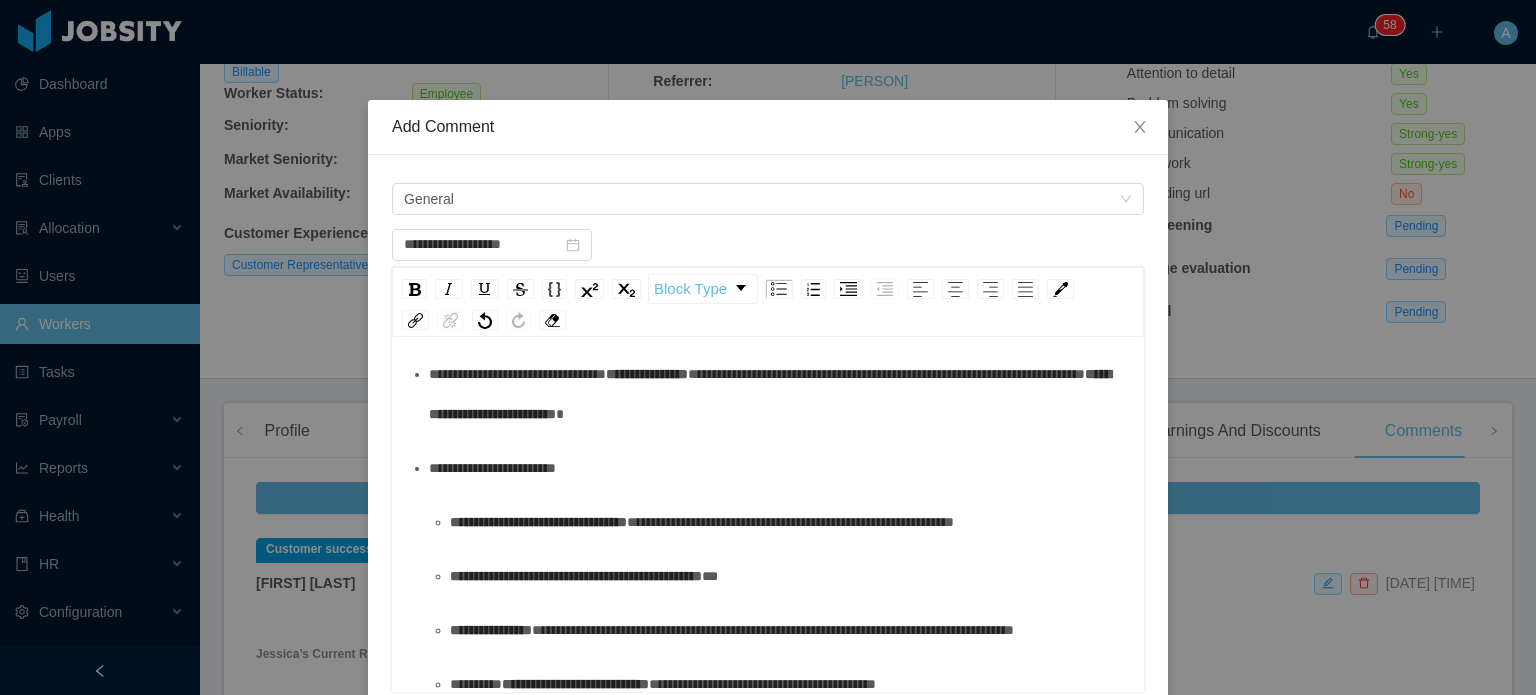 click on "**********" at bounding box center (779, 468) 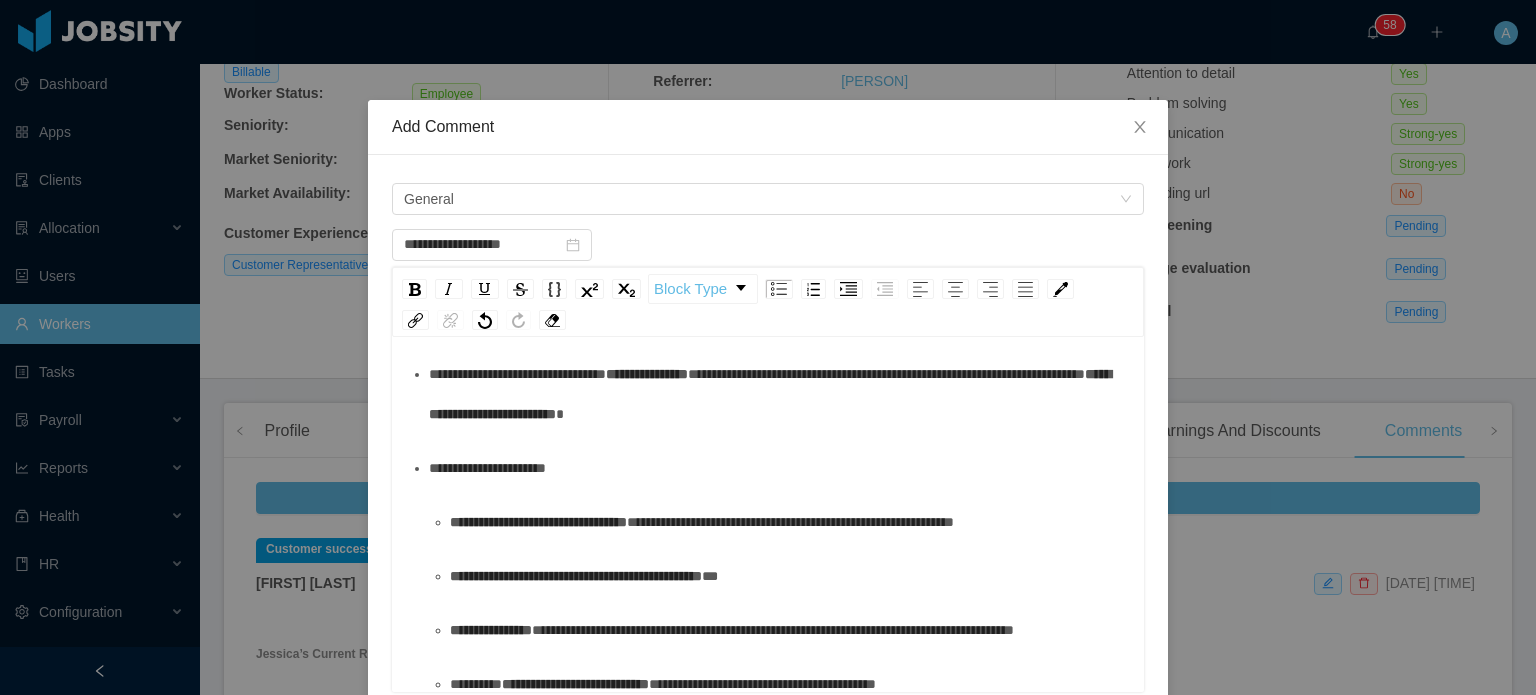 click on "**********" at bounding box center [789, 522] 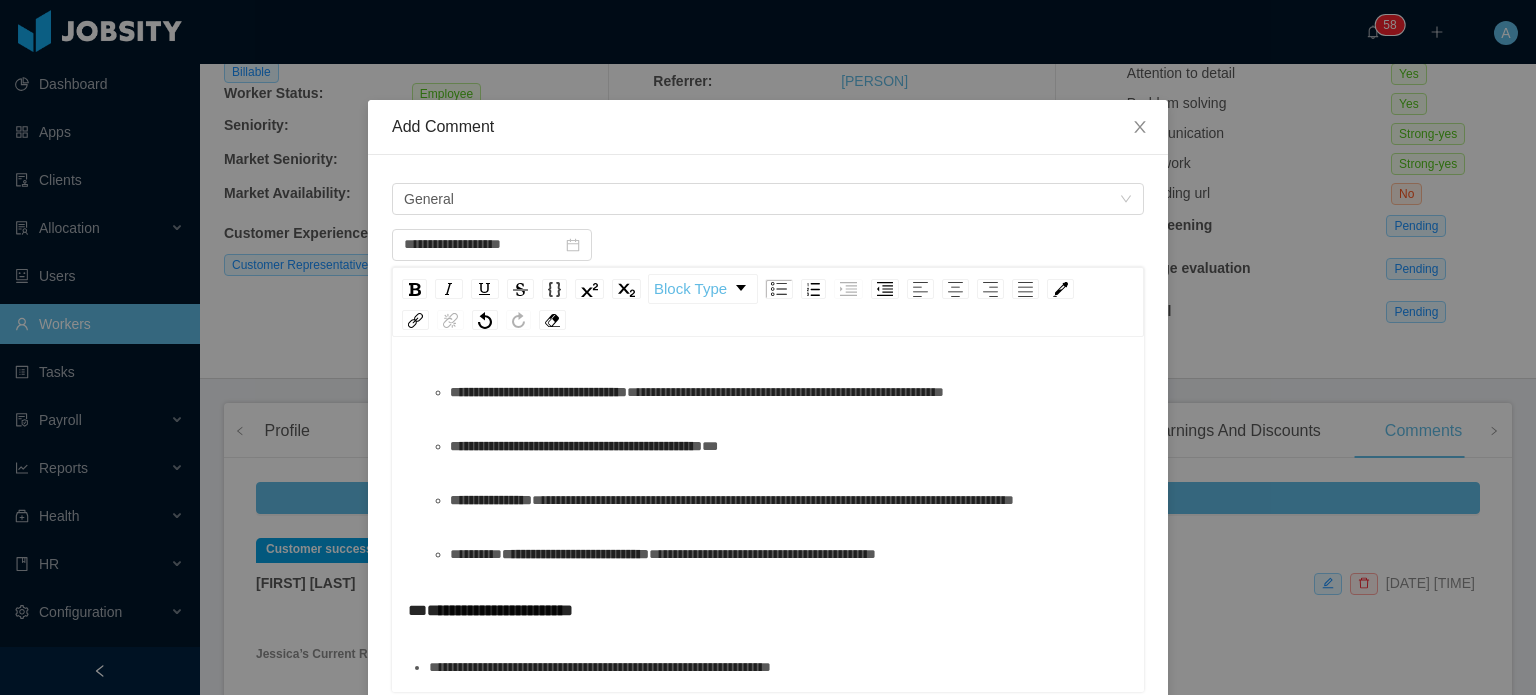 scroll, scrollTop: 320, scrollLeft: 0, axis: vertical 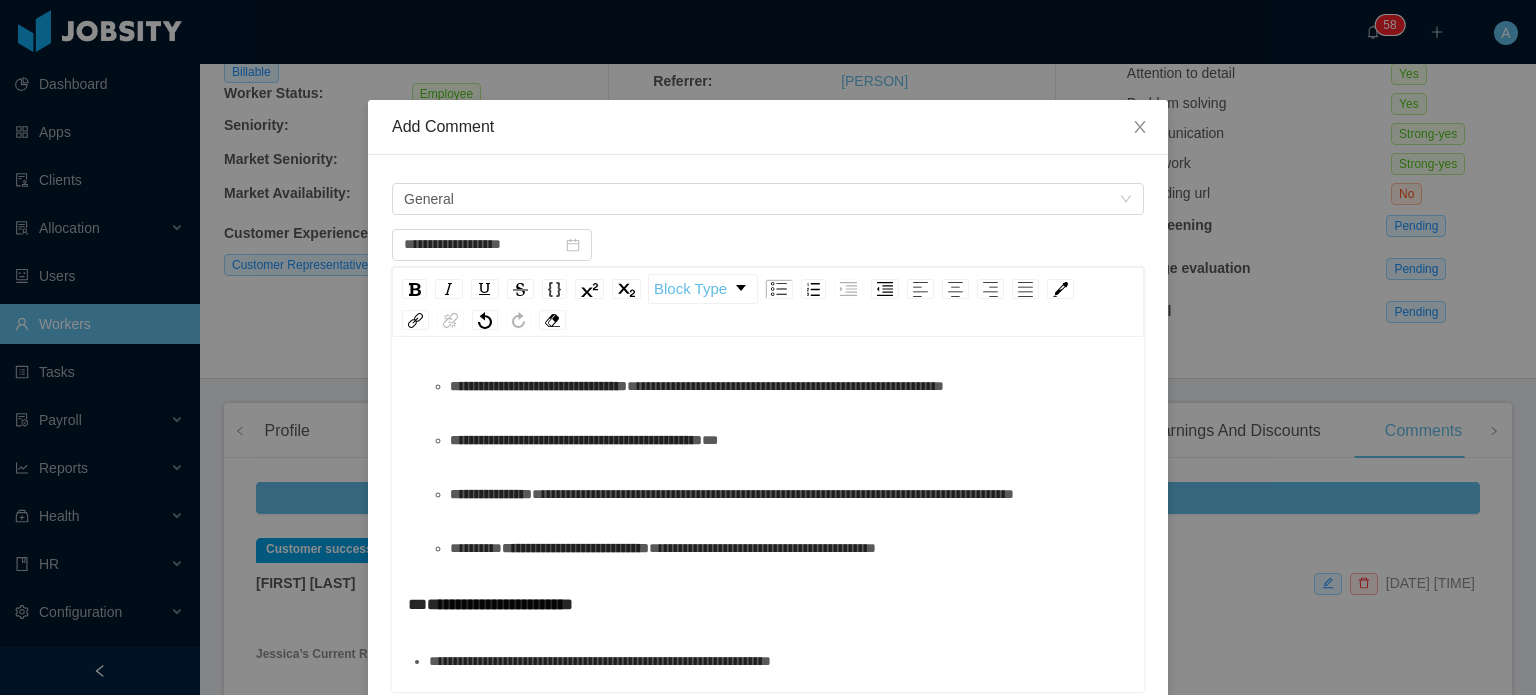 click on "**********" at bounding box center (768, 366) 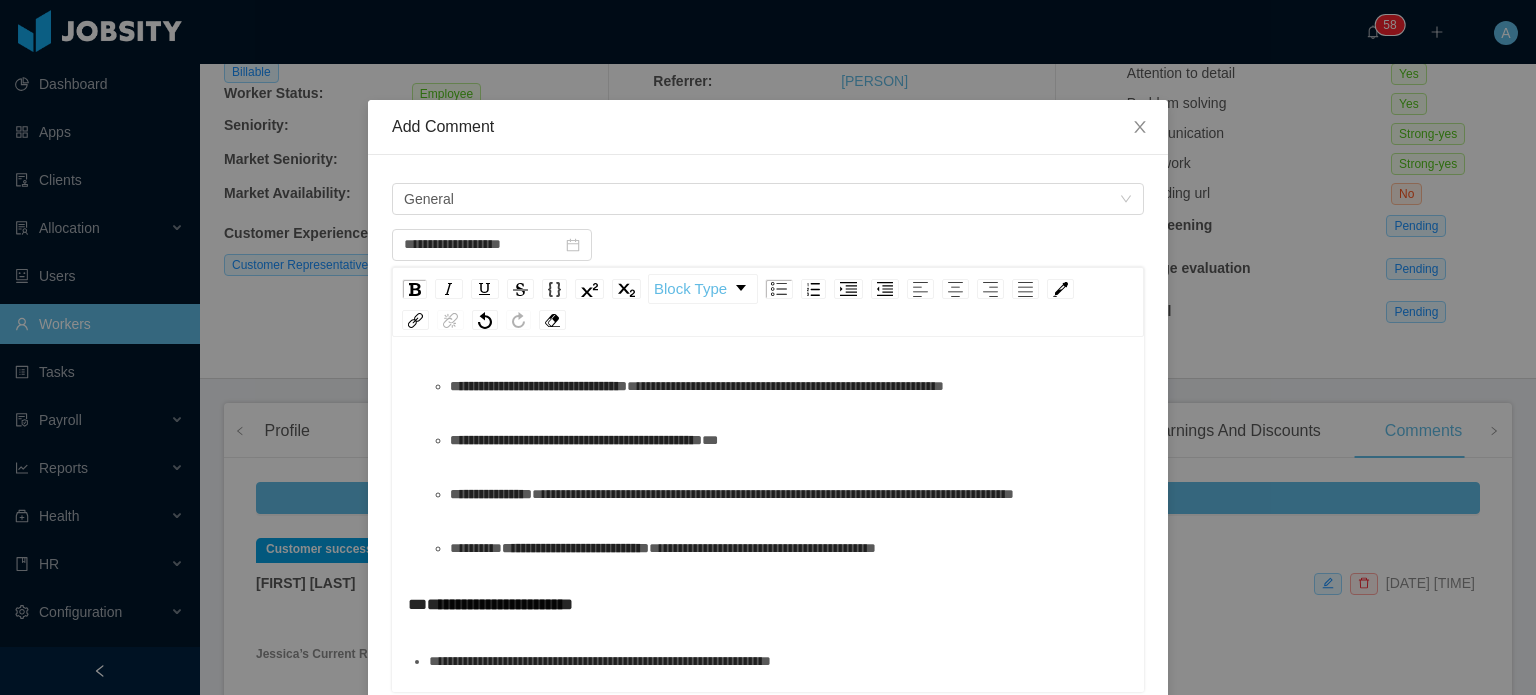 click on "**********" at bounding box center (789, 440) 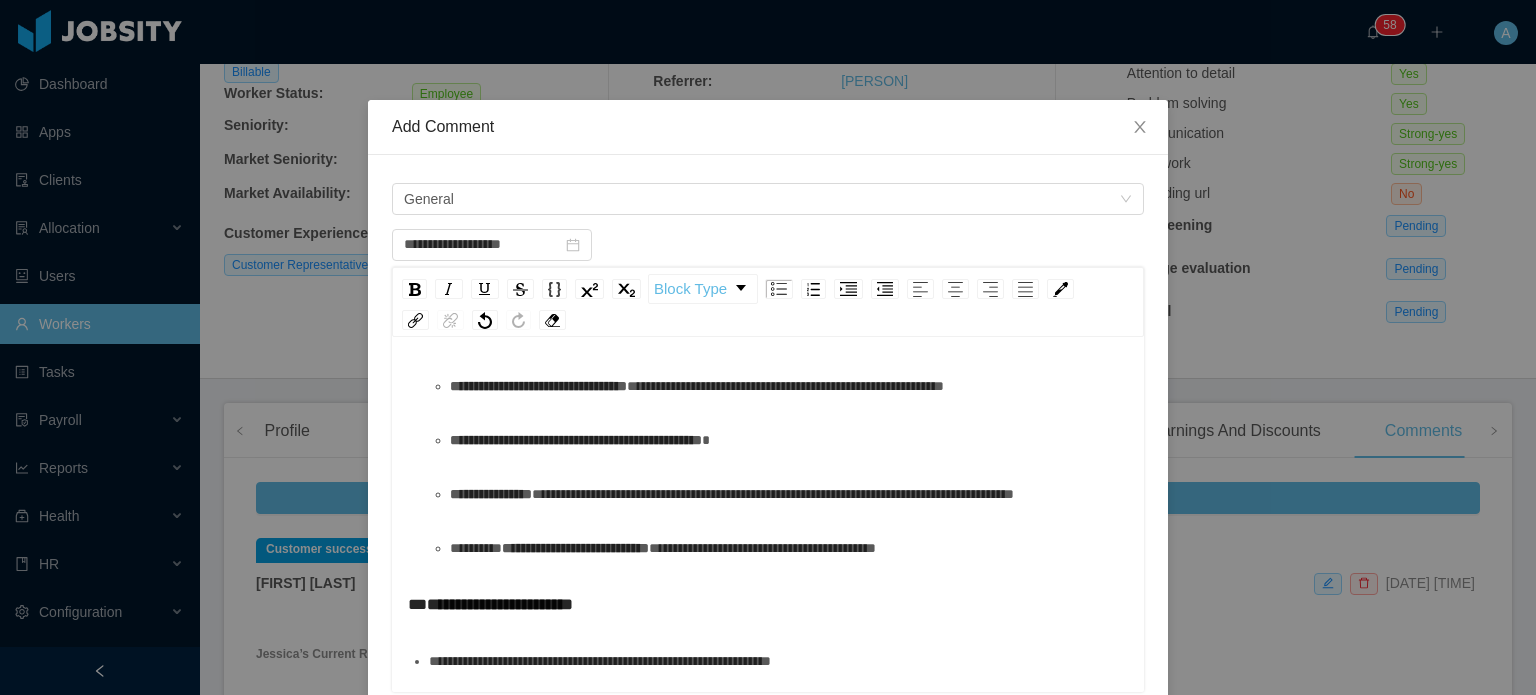 click on "**********" at bounding box center (789, 494) 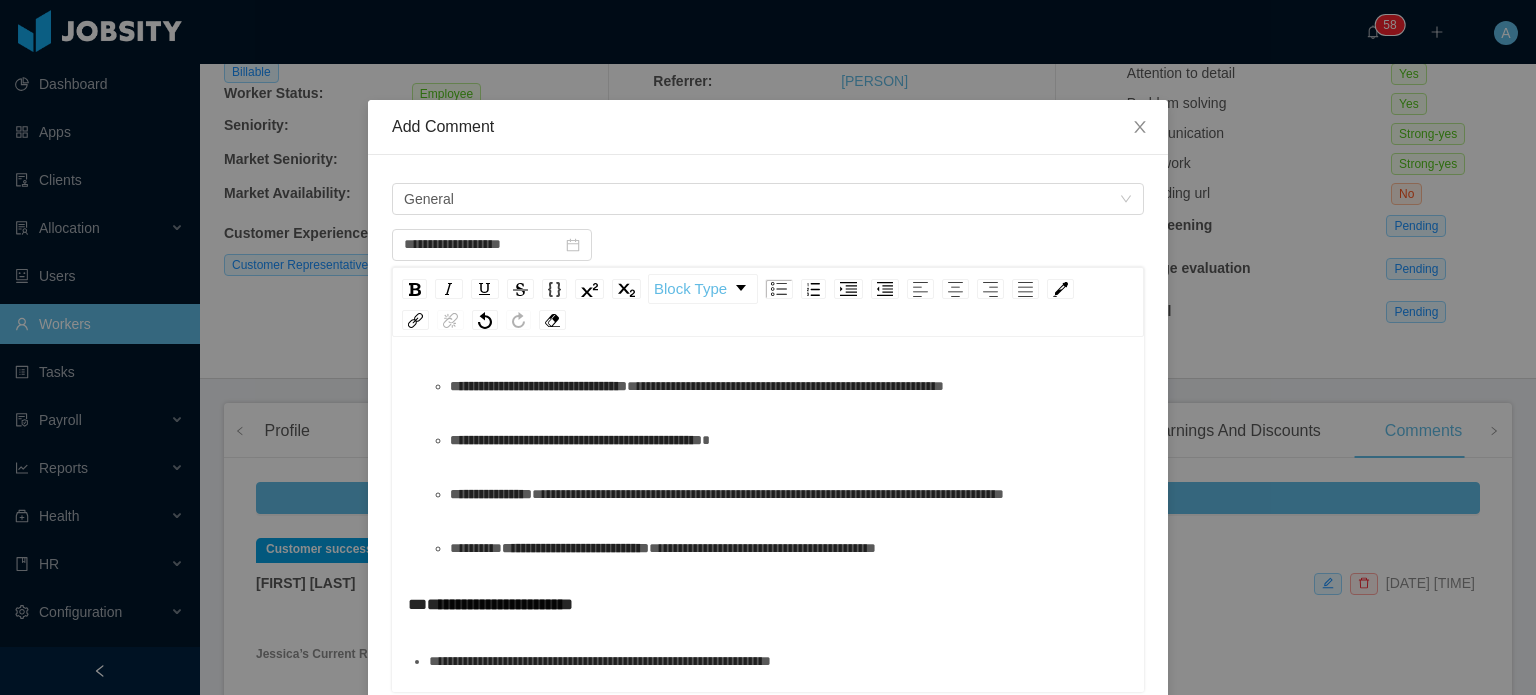 click on "**********" at bounding box center [789, 548] 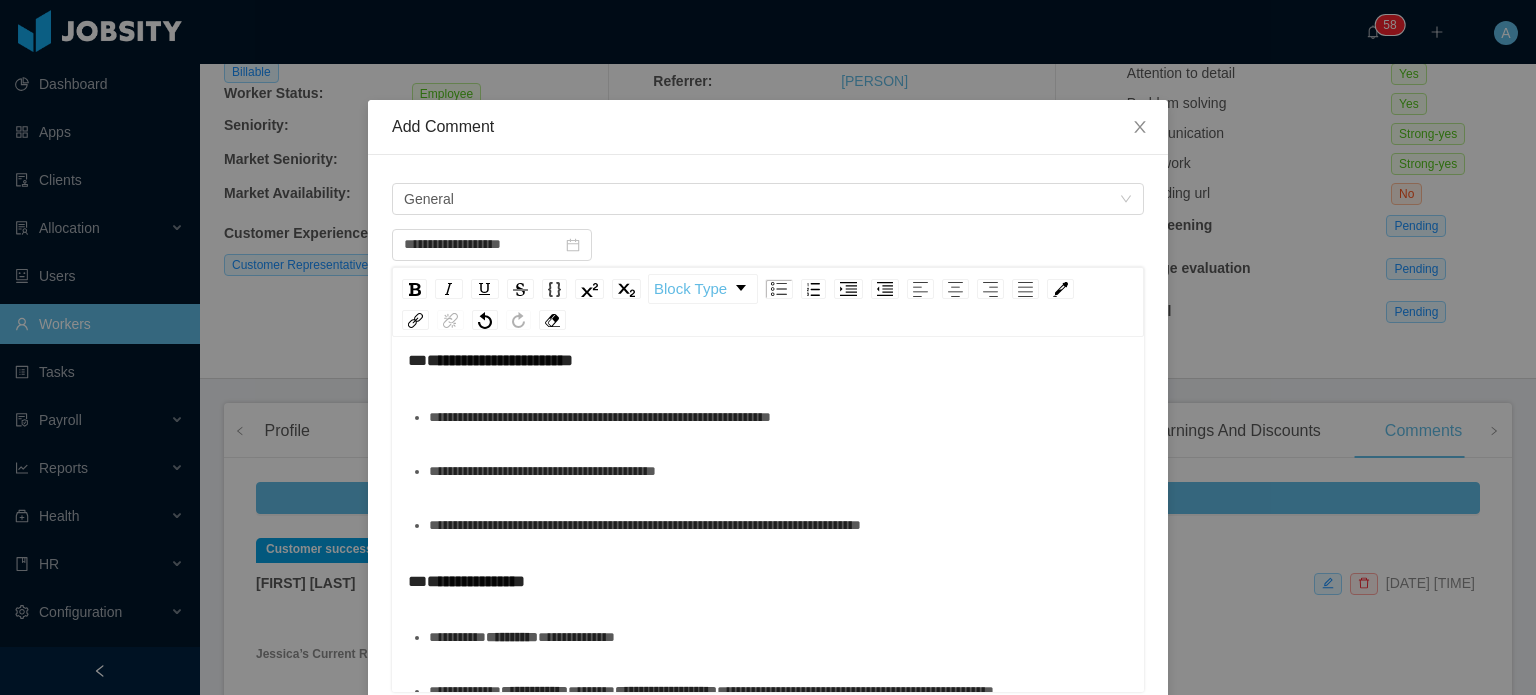 scroll, scrollTop: 567, scrollLeft: 0, axis: vertical 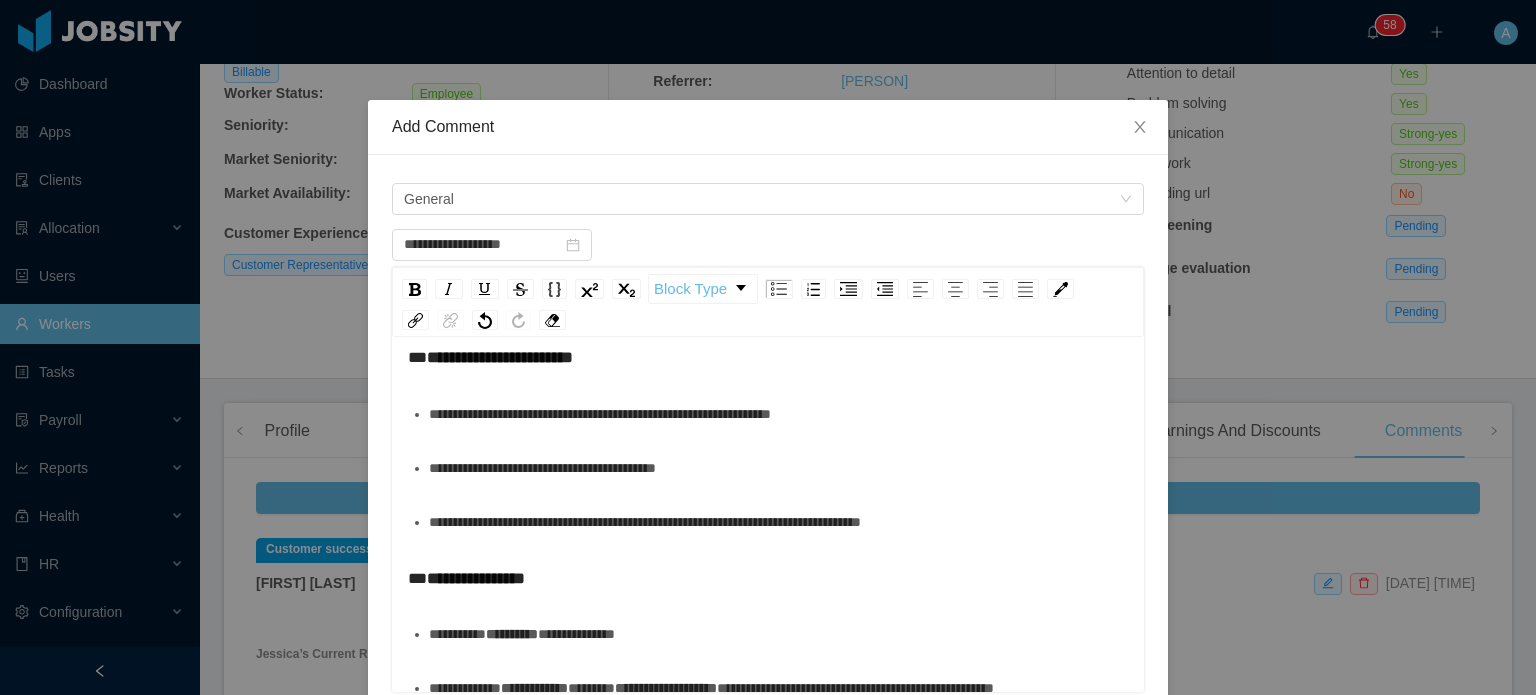 click on "**********" at bounding box center [600, 414] 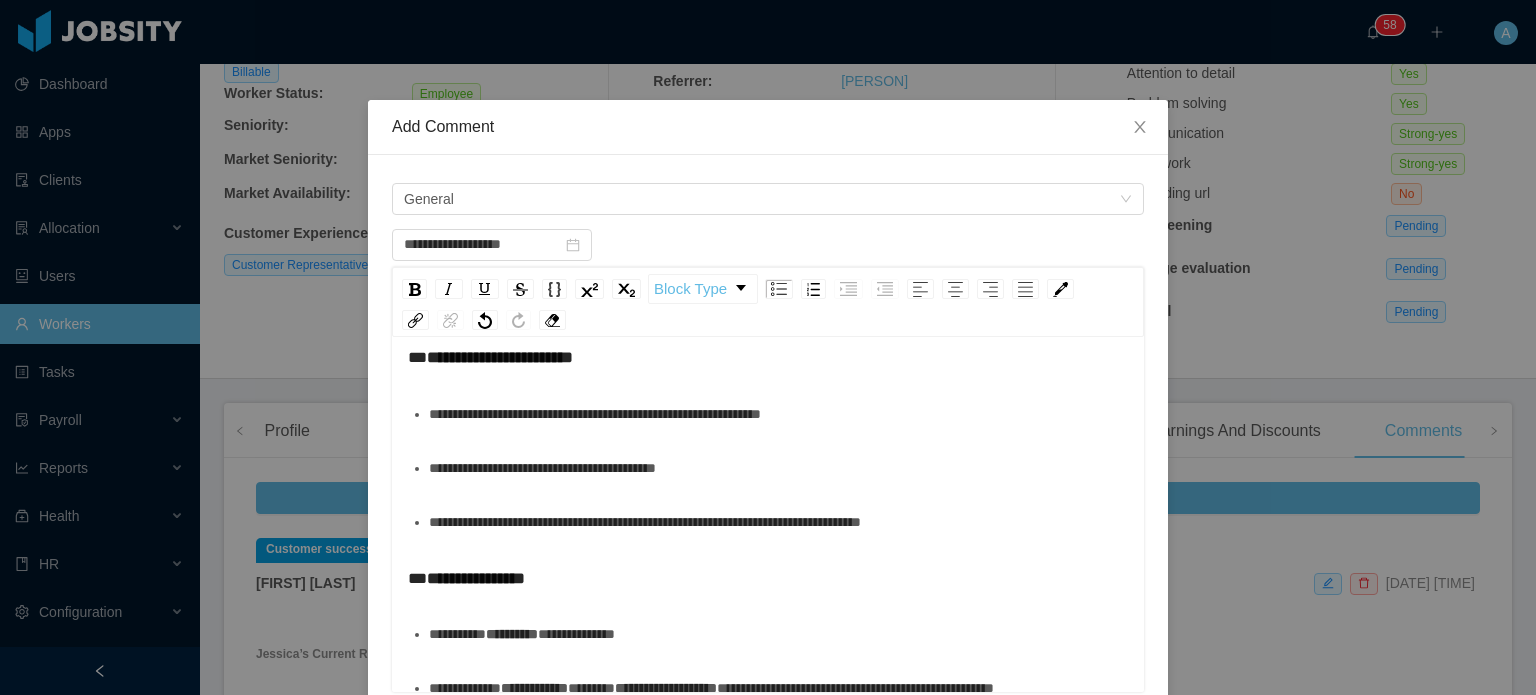 click on "**********" at bounding box center [779, 468] 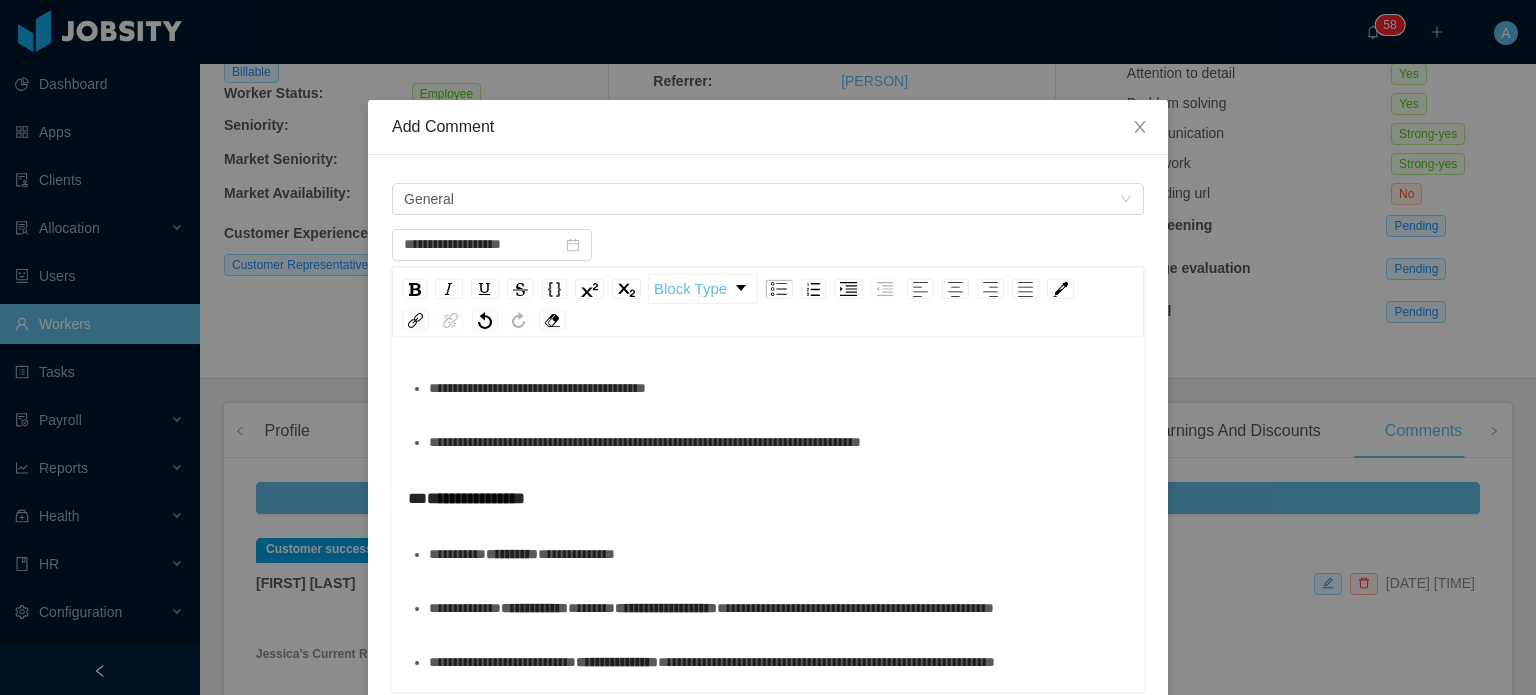 scroll, scrollTop: 651, scrollLeft: 0, axis: vertical 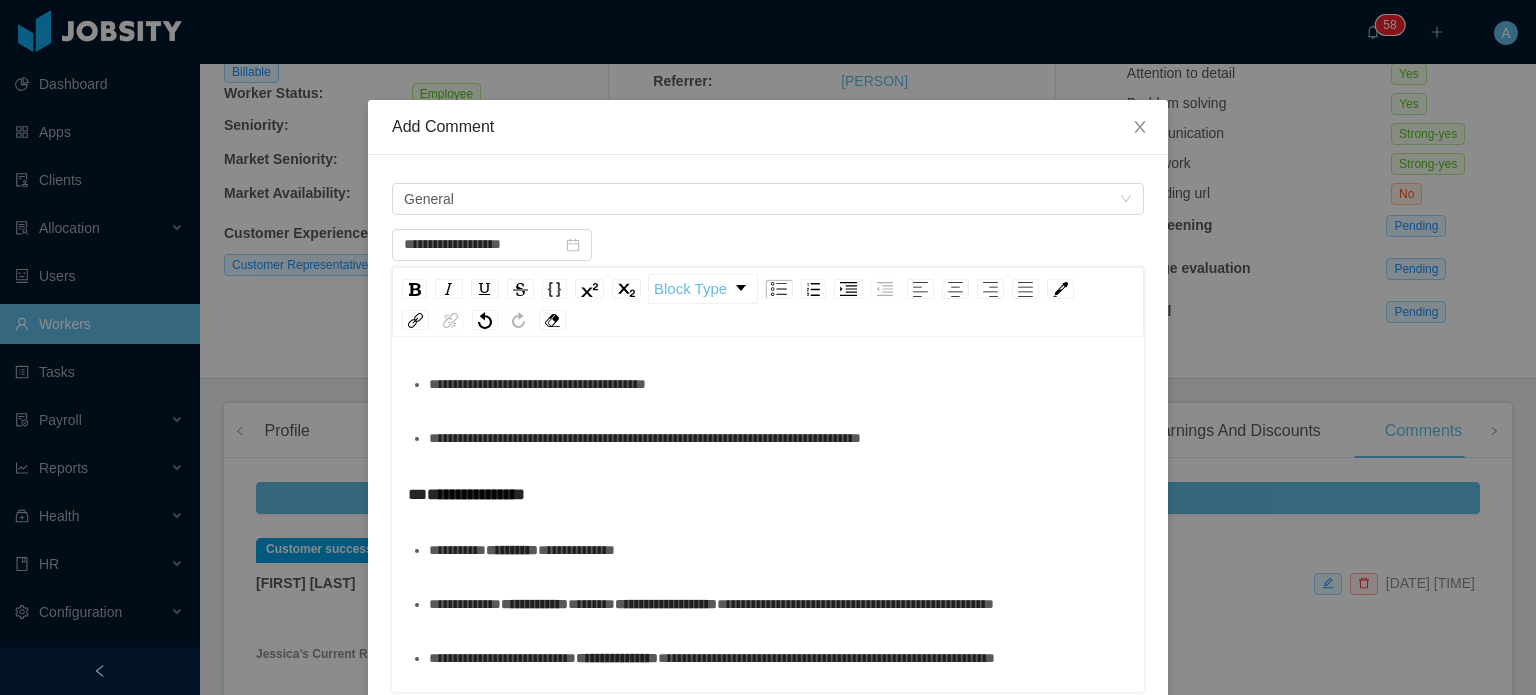 click on "**********" at bounding box center (779, 438) 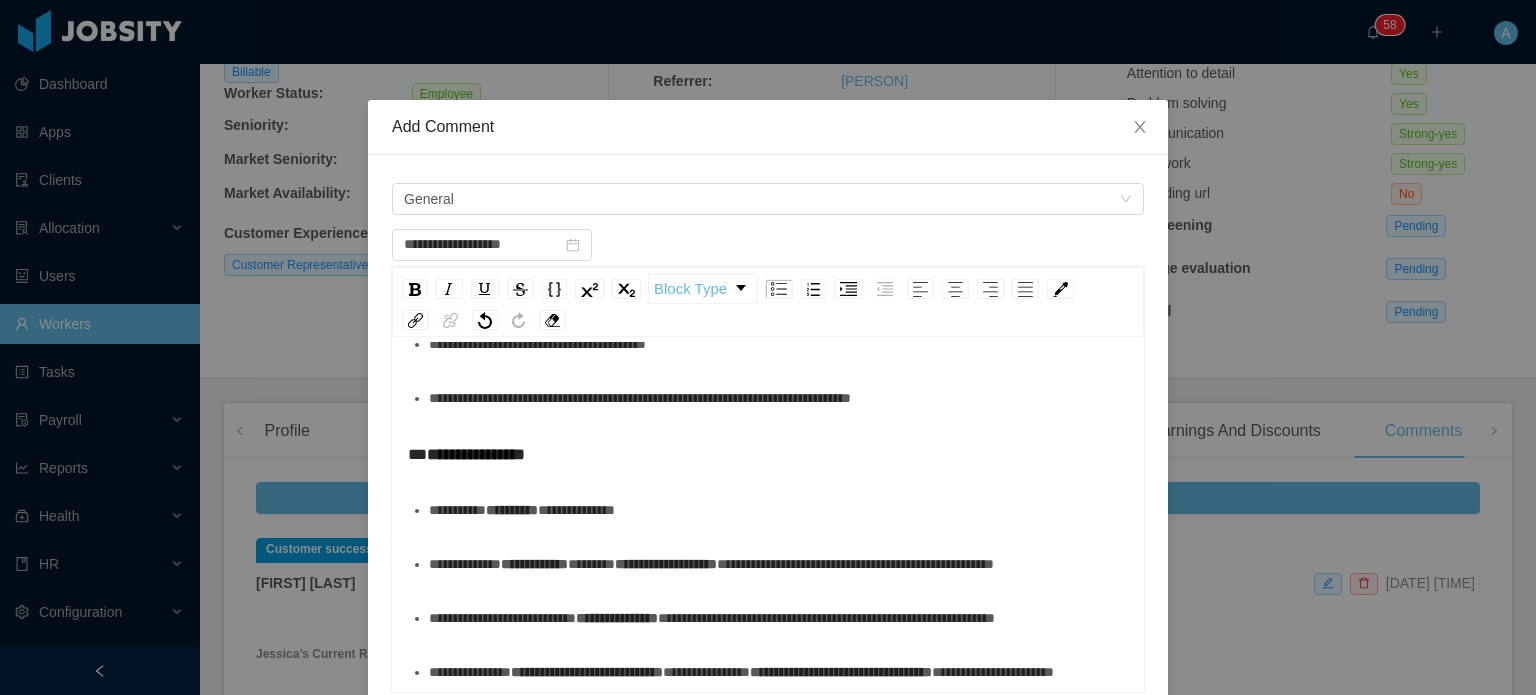 scroll, scrollTop: 848, scrollLeft: 0, axis: vertical 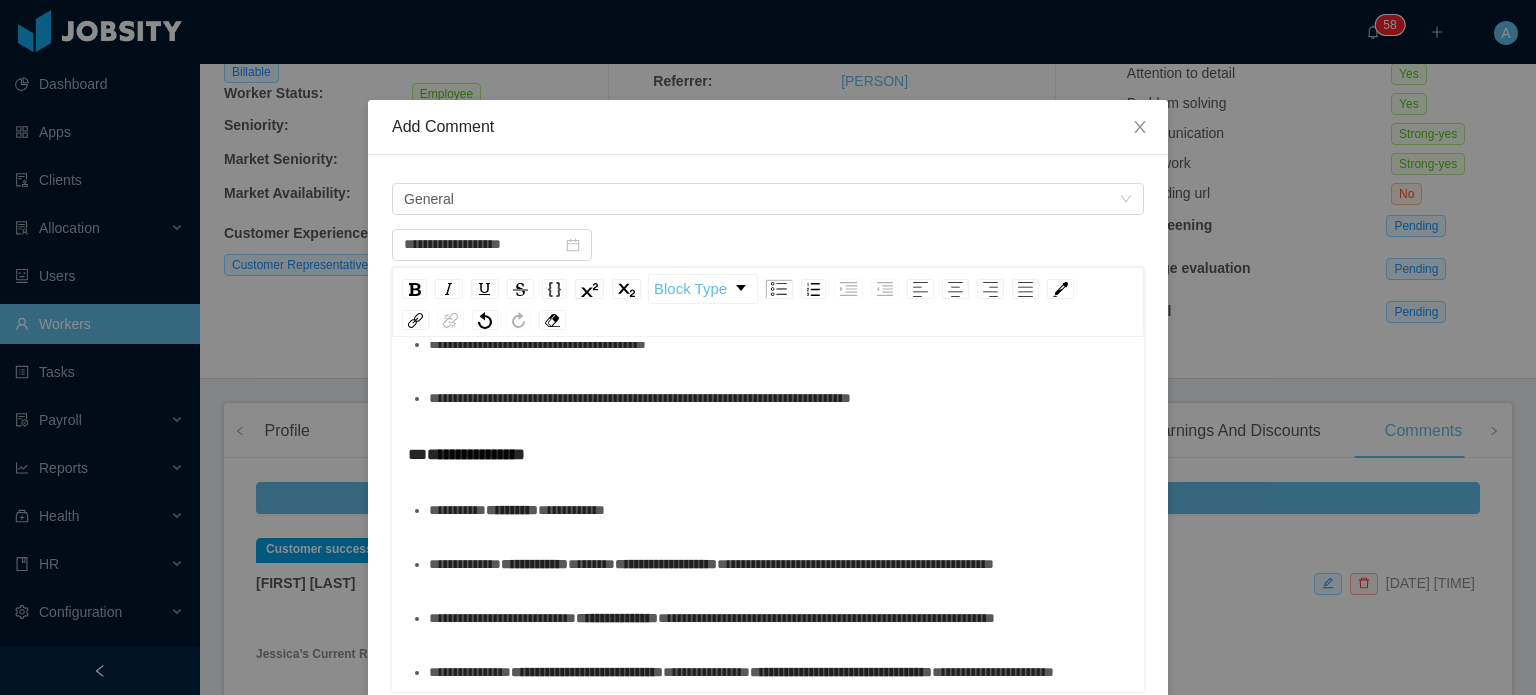 click on "**********" at bounding box center [779, 564] 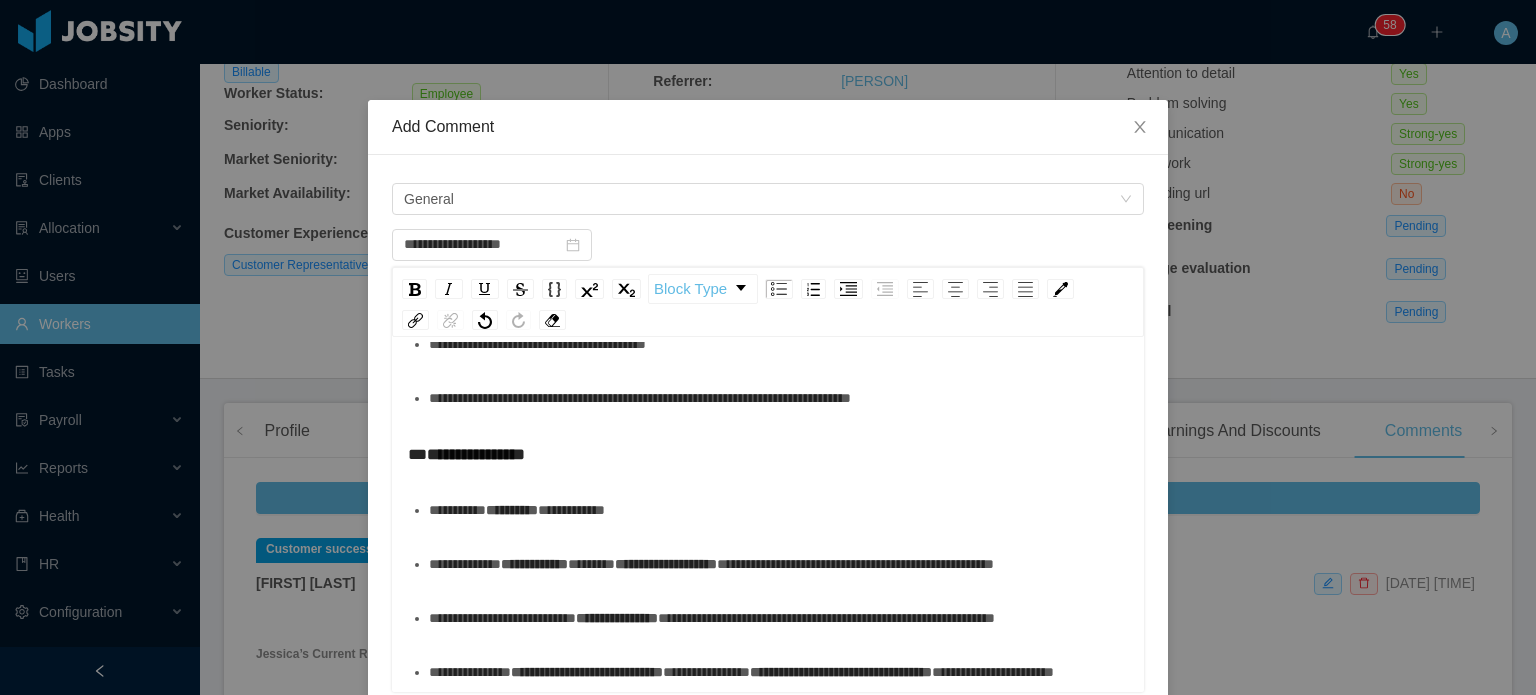 click on "**********" at bounding box center (779, 564) 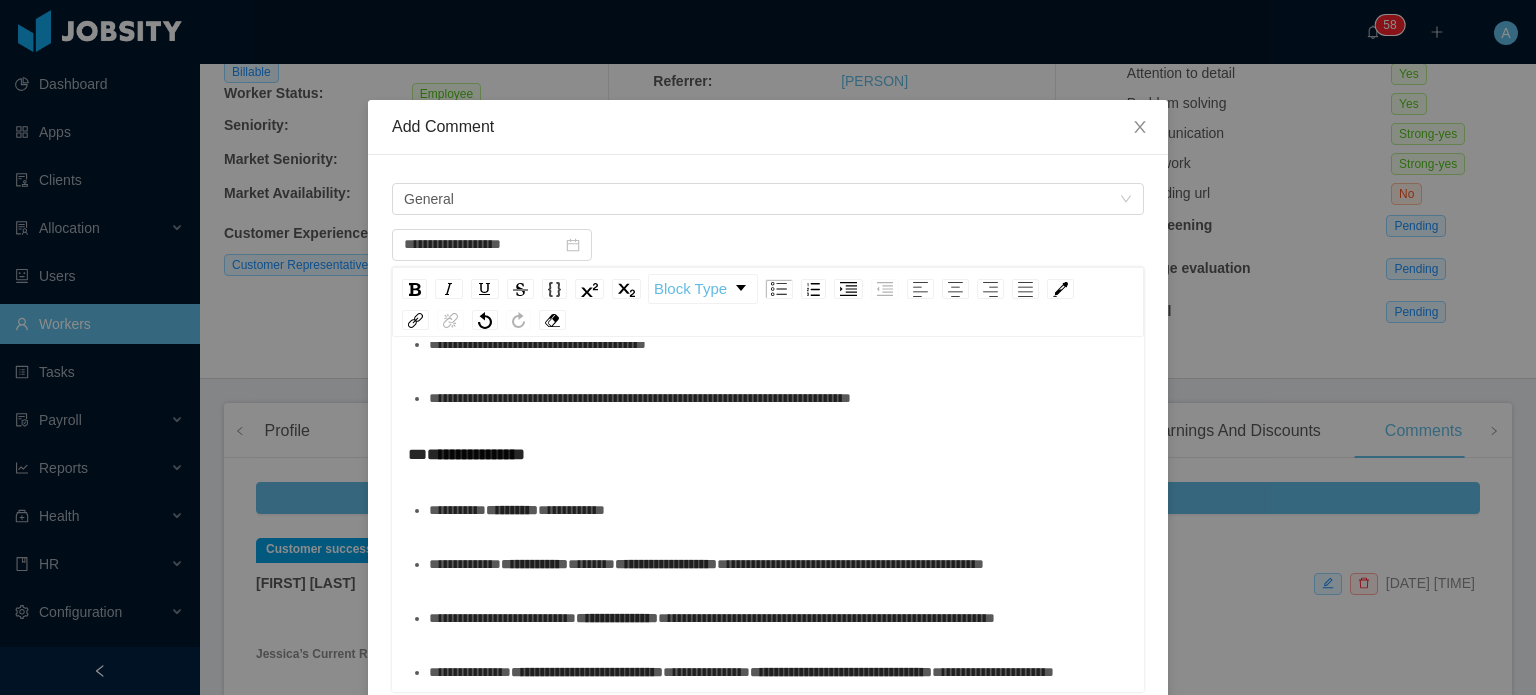 click on "**********" at bounding box center [850, 564] 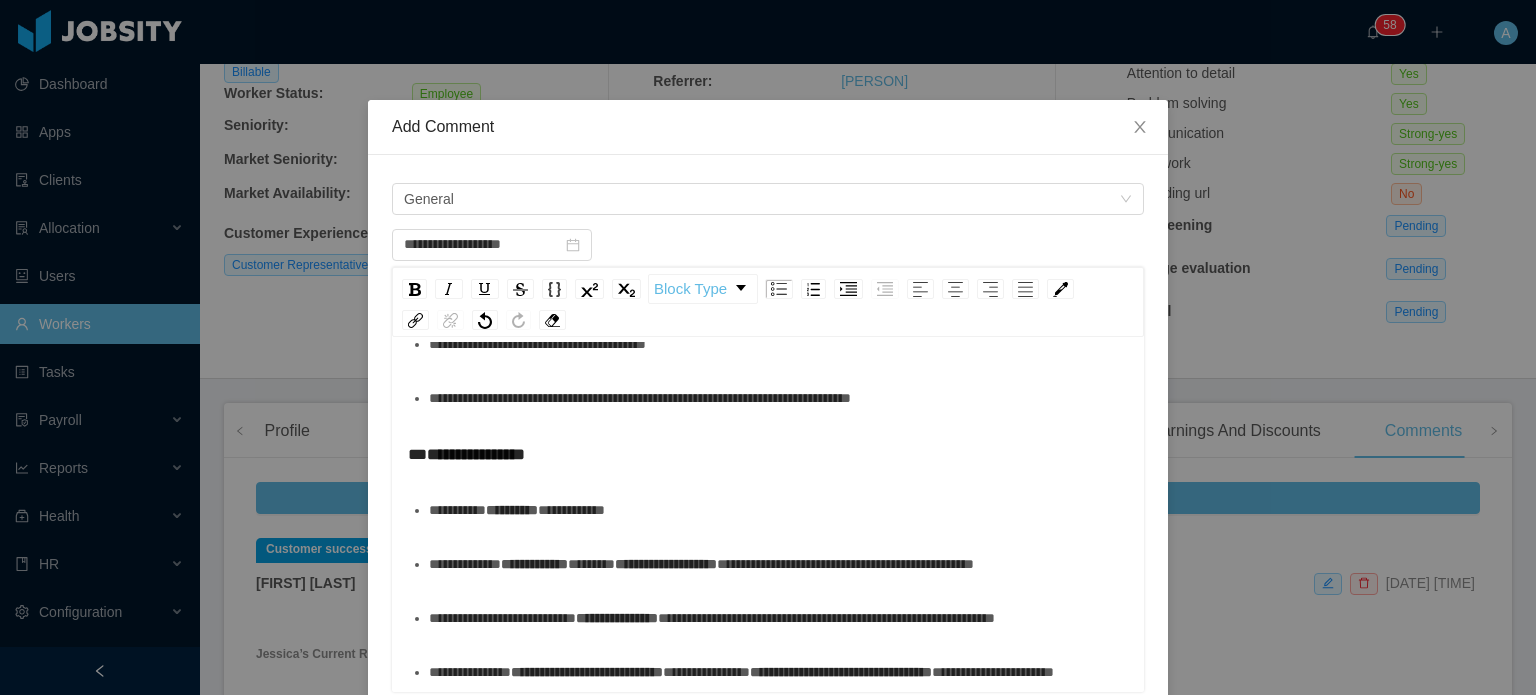 type 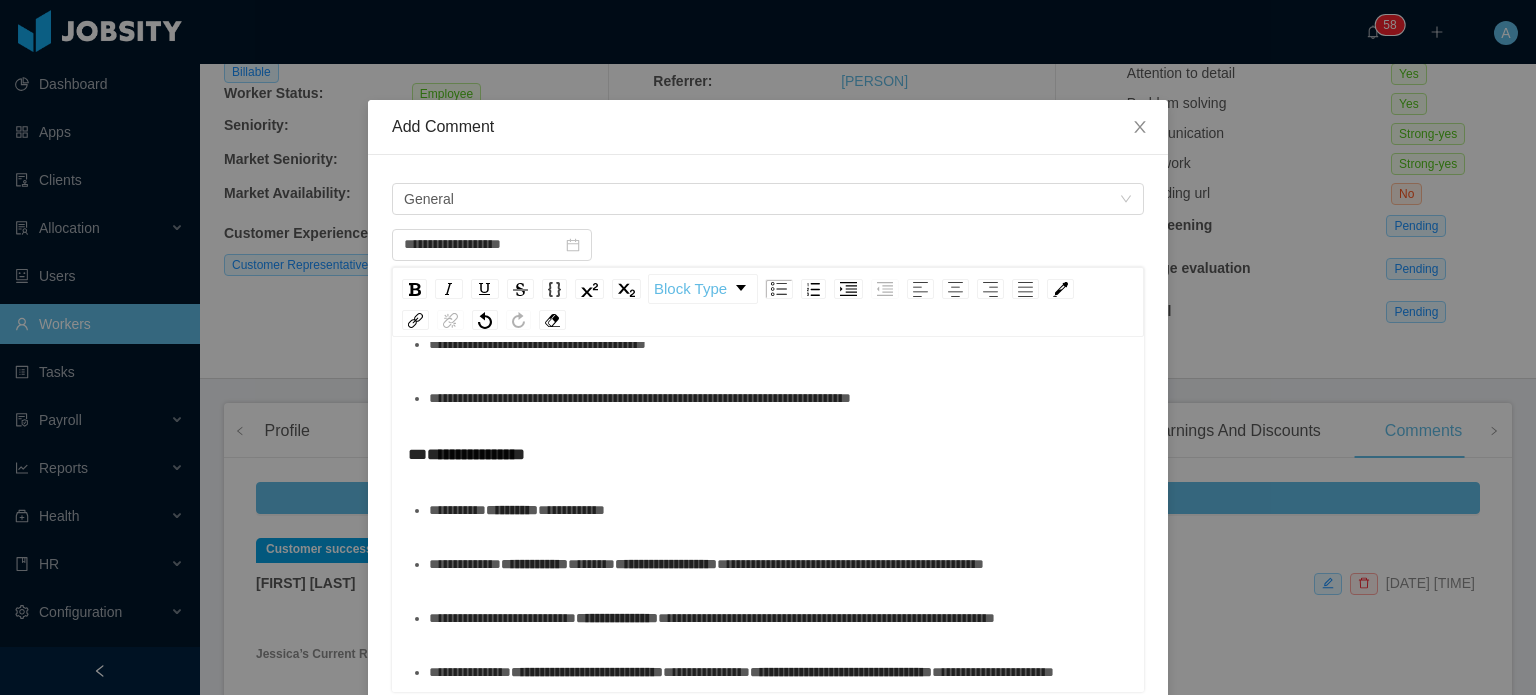 click on "**********" at bounding box center [850, 564] 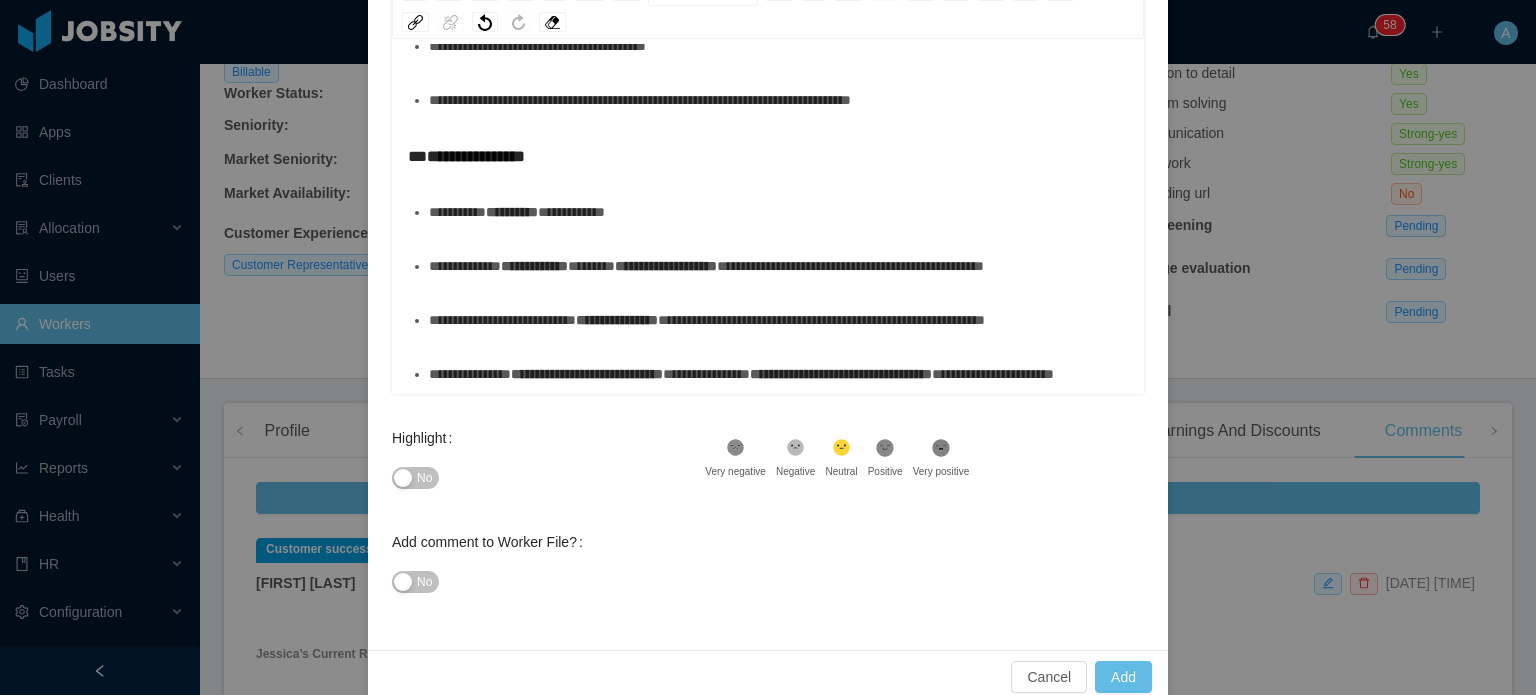 scroll, scrollTop: 300, scrollLeft: 0, axis: vertical 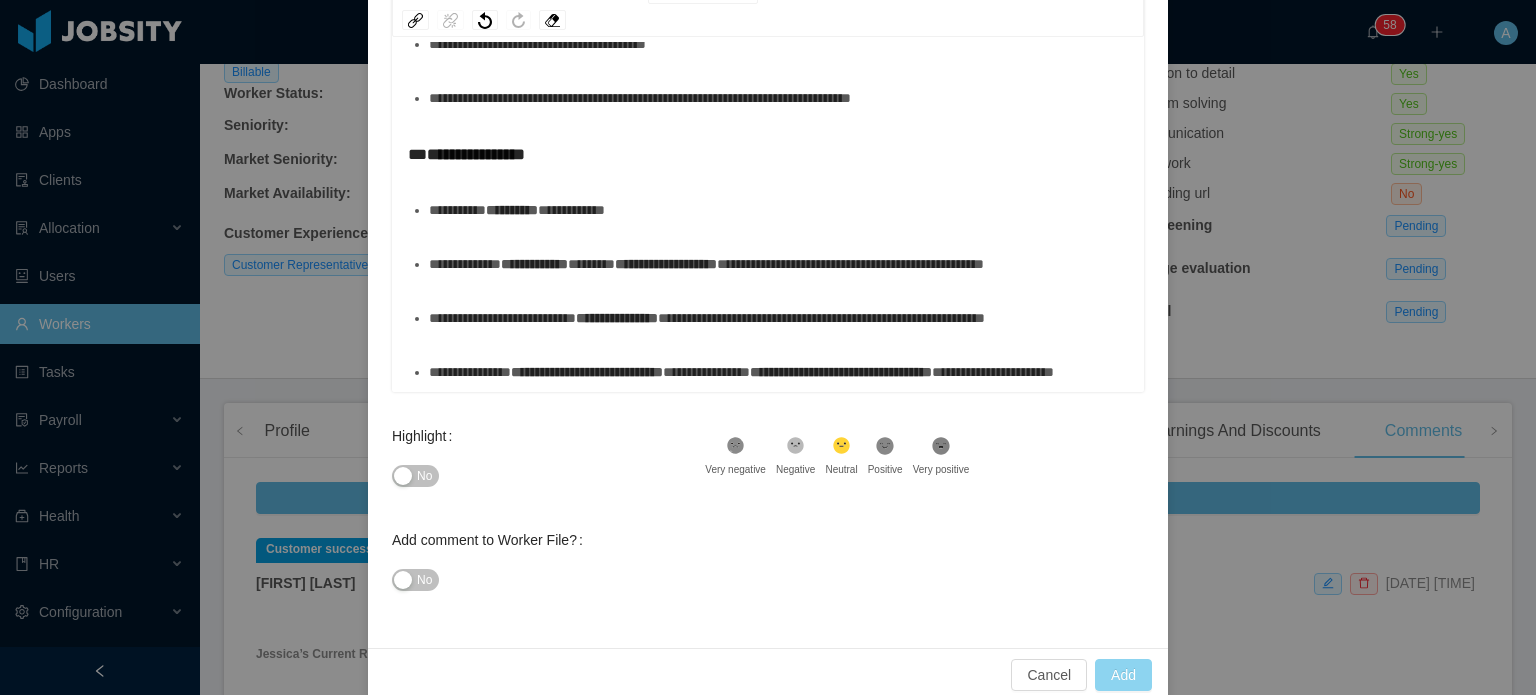 type on "**********" 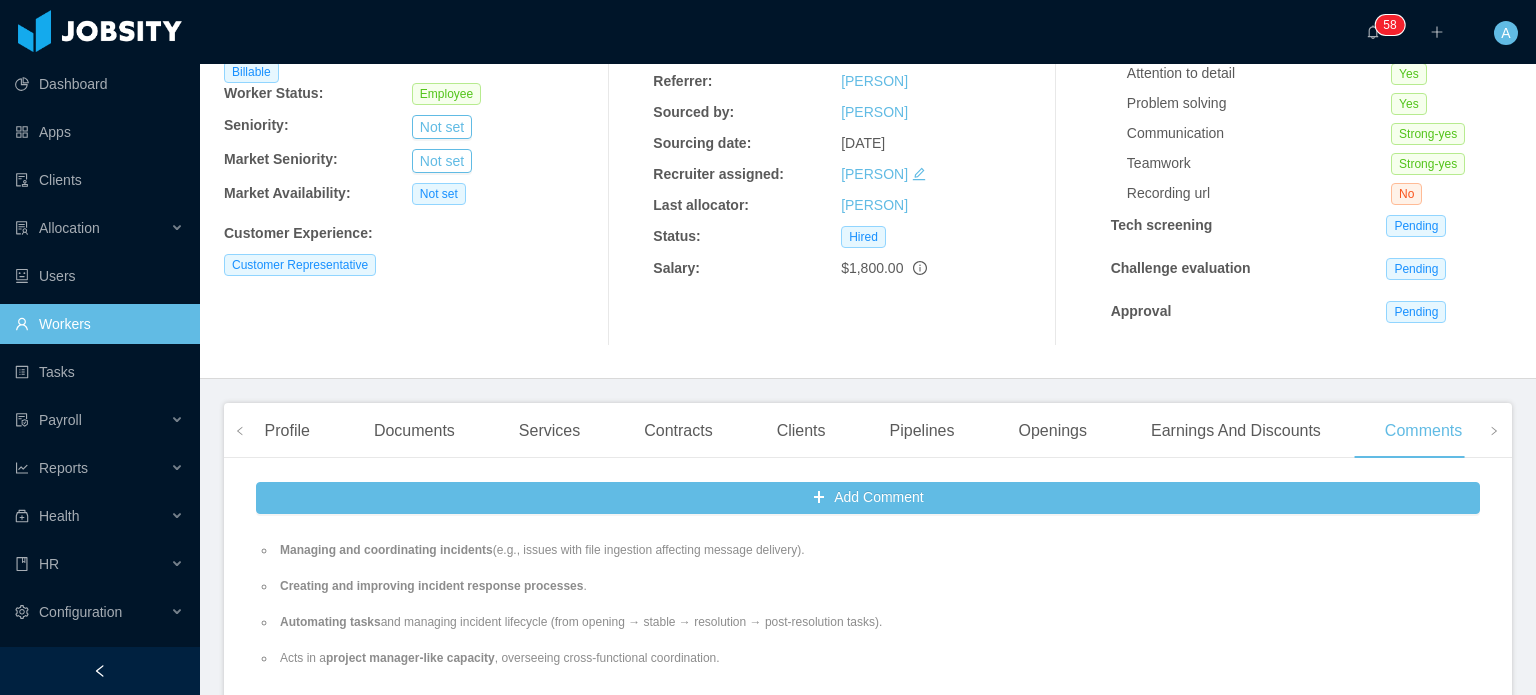 scroll, scrollTop: 0, scrollLeft: 0, axis: both 